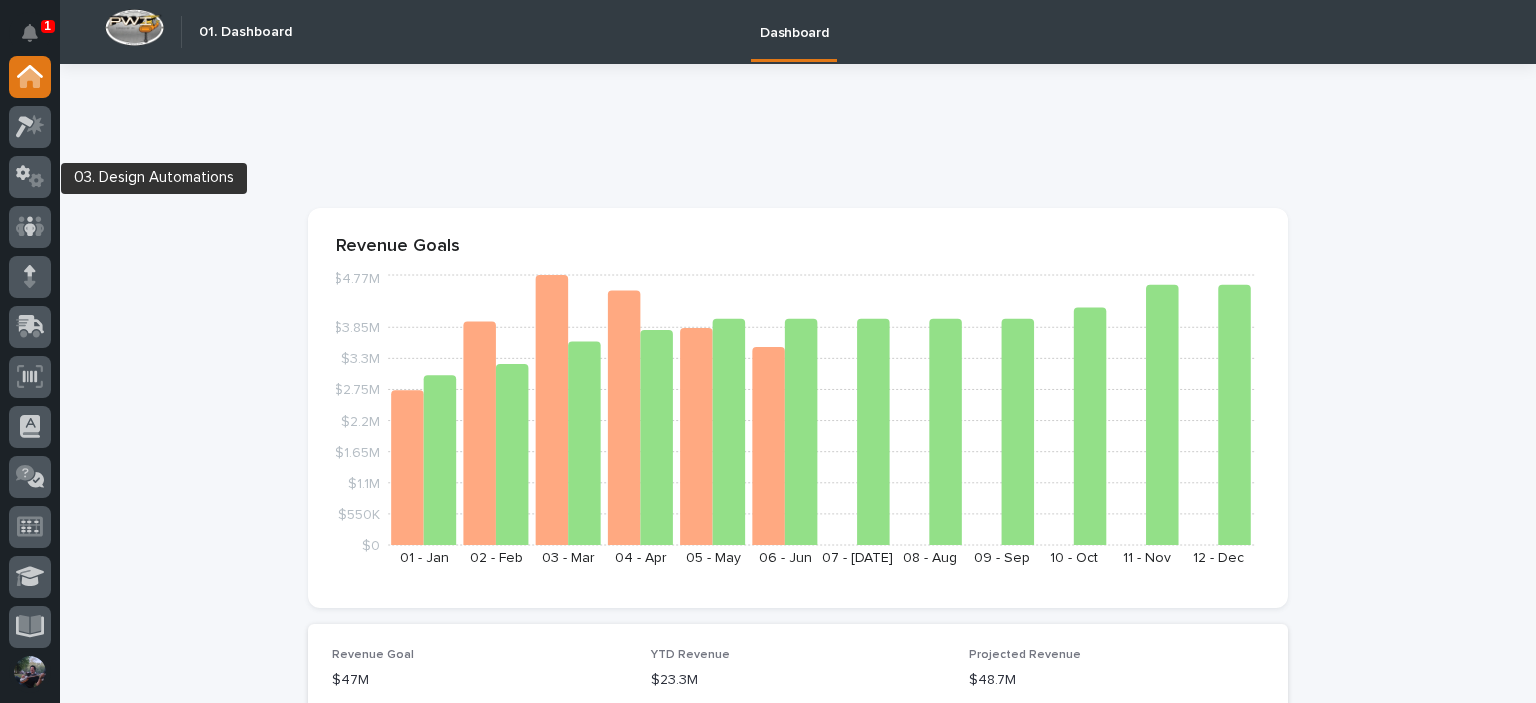 scroll, scrollTop: 0, scrollLeft: 0, axis: both 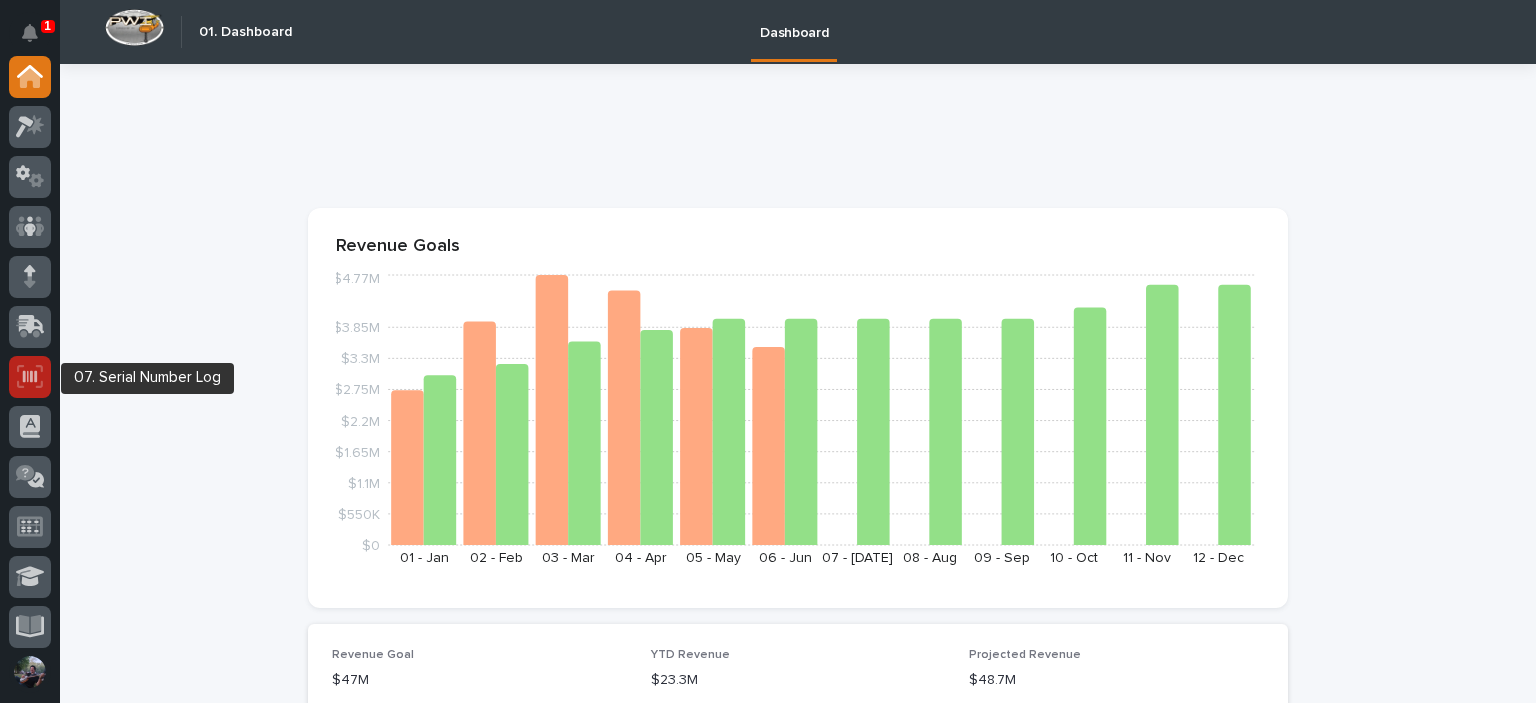 click at bounding box center [30, 377] 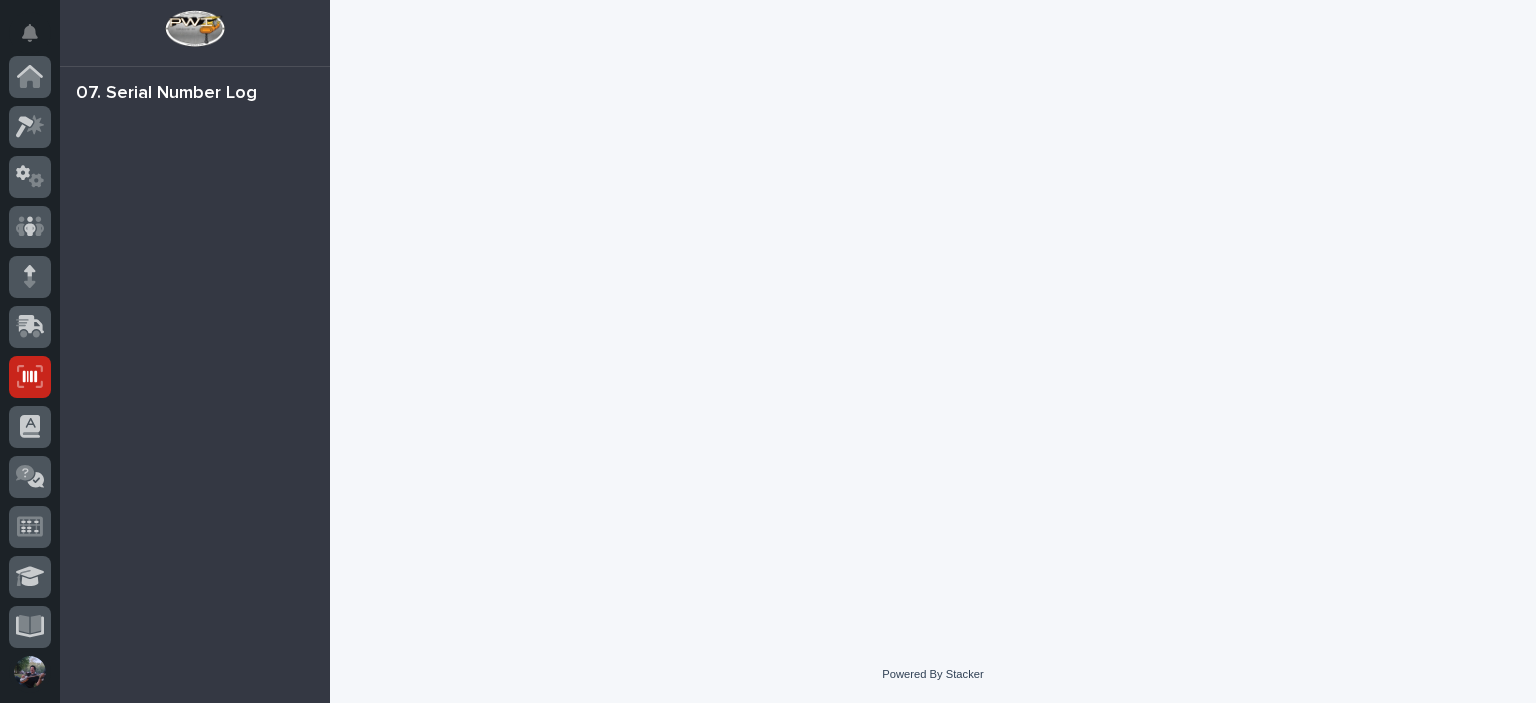 scroll, scrollTop: 300, scrollLeft: 0, axis: vertical 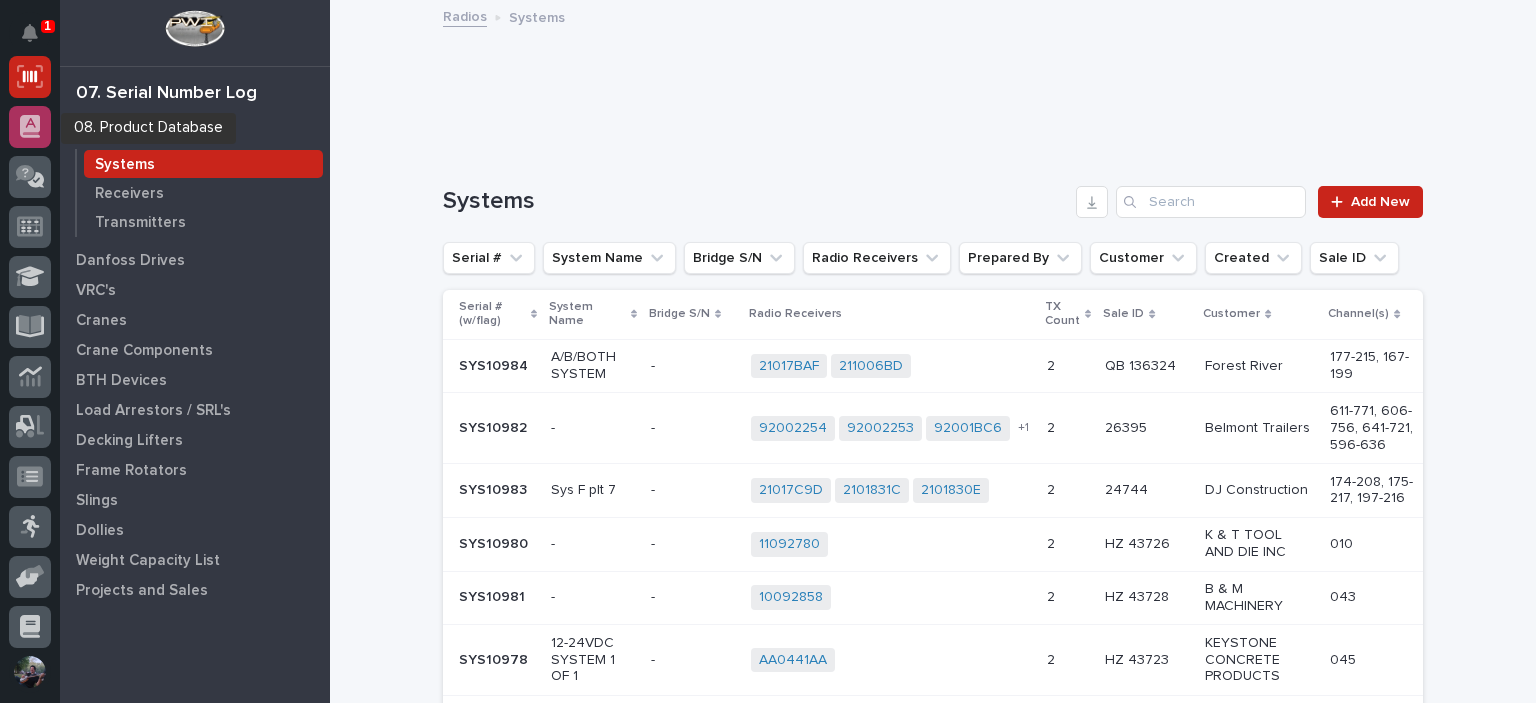 click 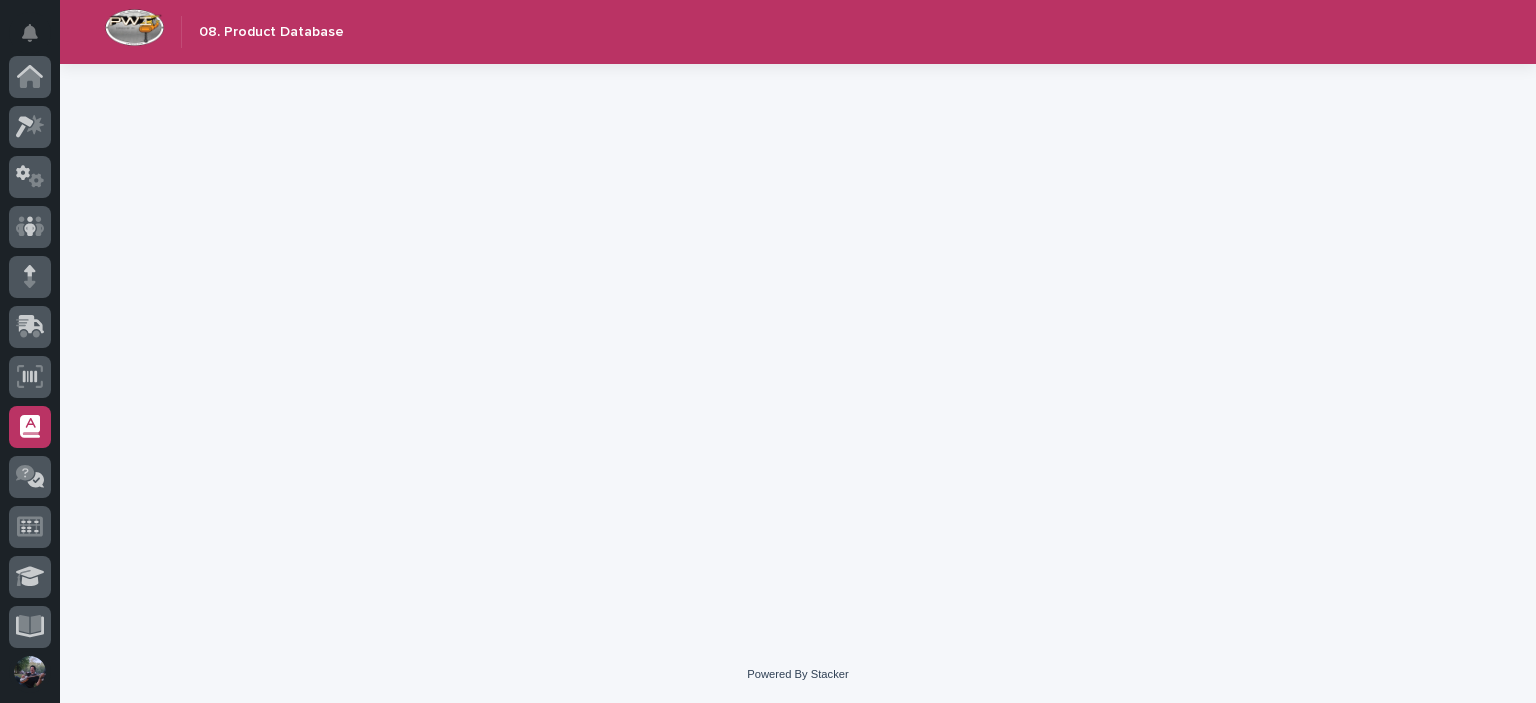 scroll, scrollTop: 350, scrollLeft: 0, axis: vertical 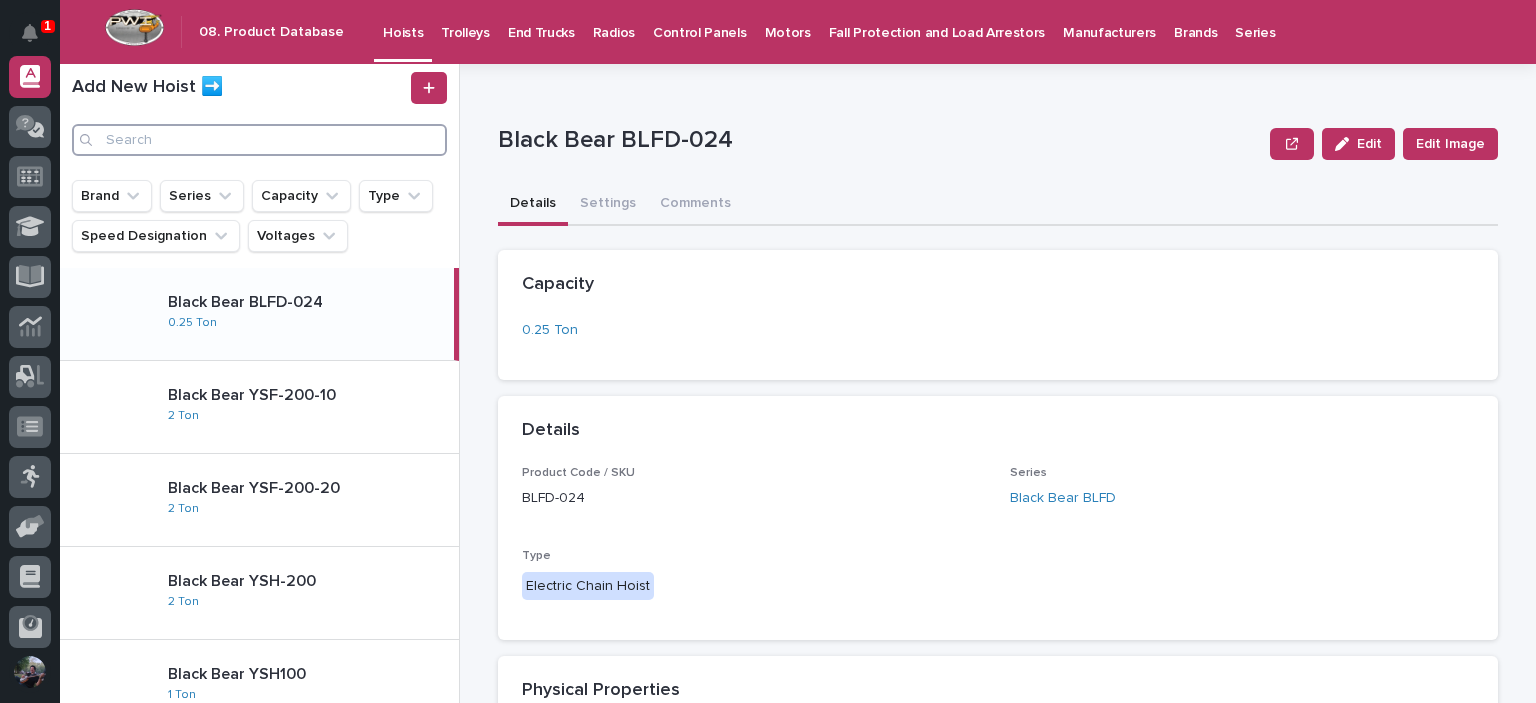 click at bounding box center (259, 140) 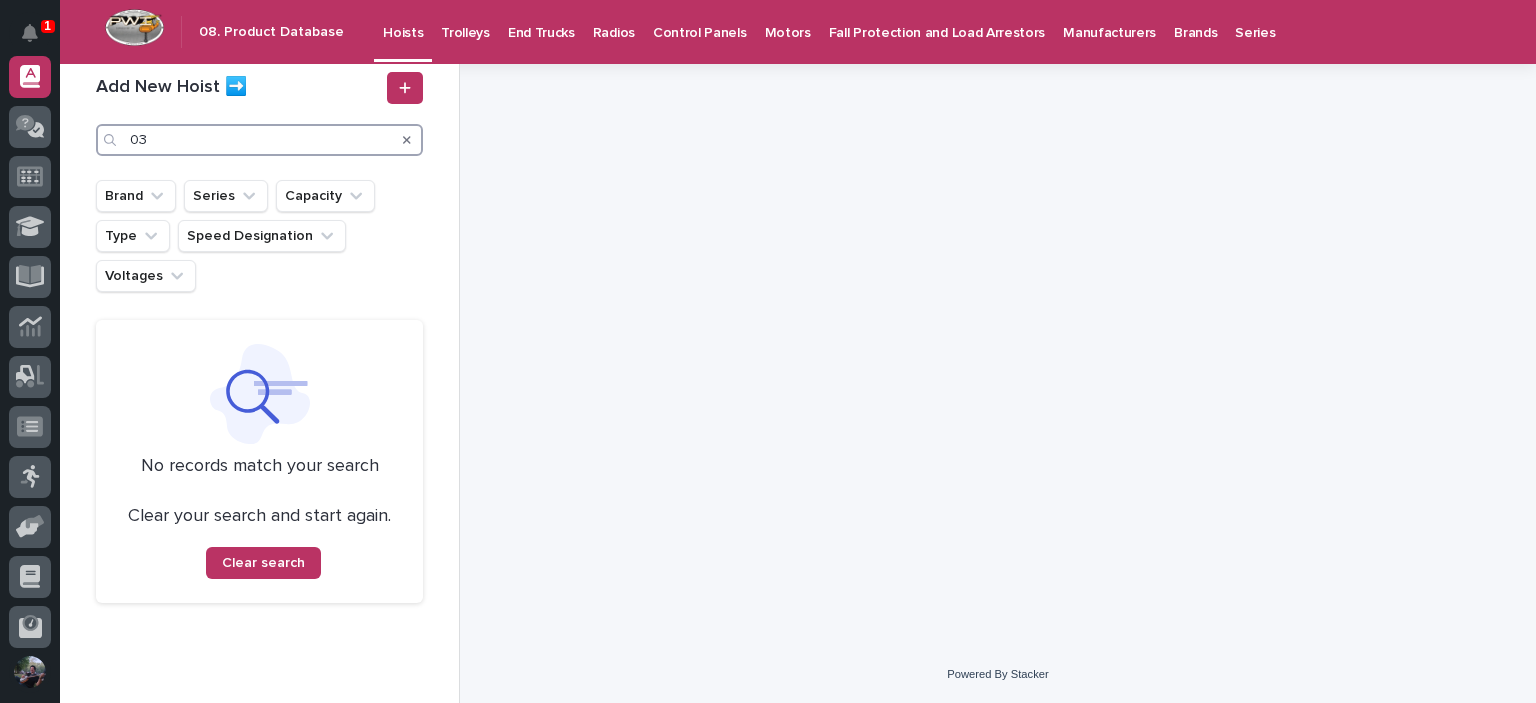 type on "0" 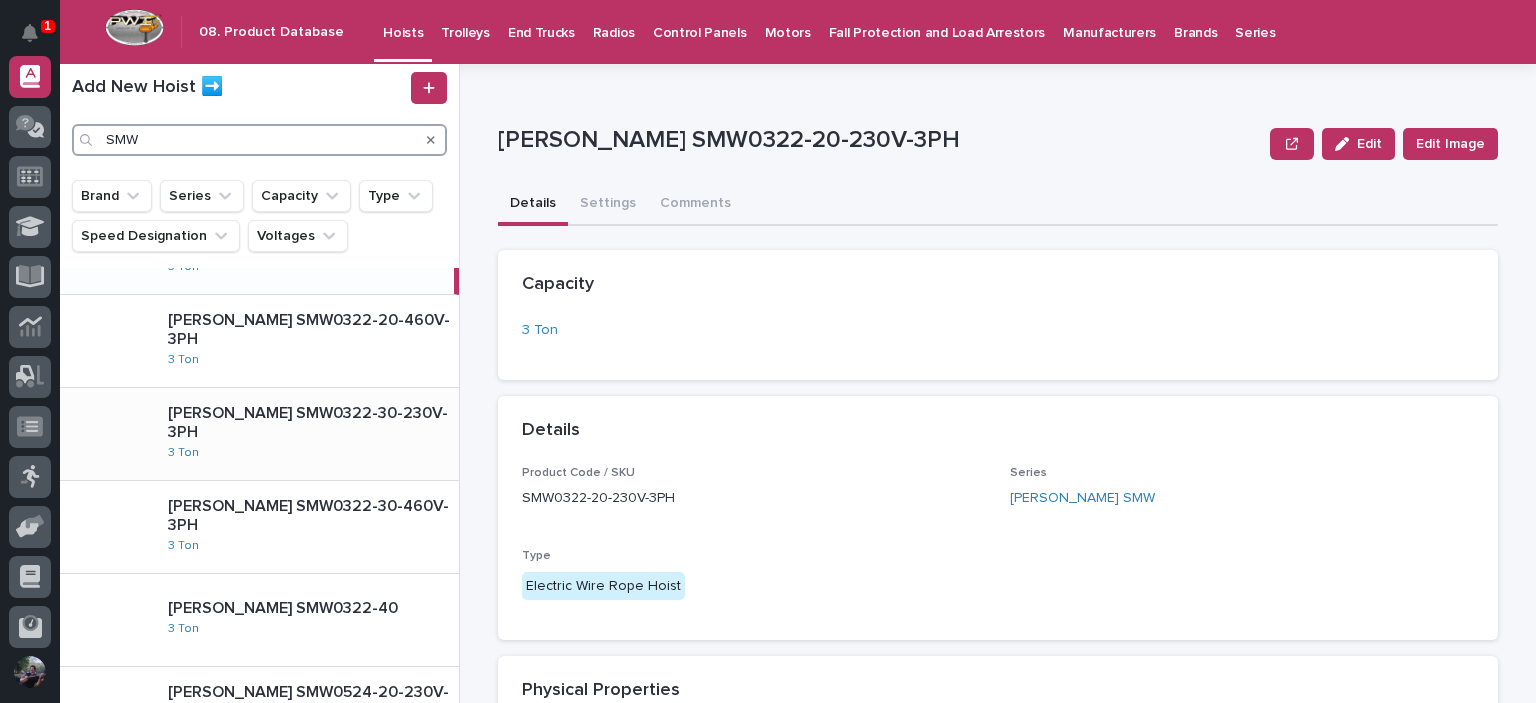scroll, scrollTop: 0, scrollLeft: 0, axis: both 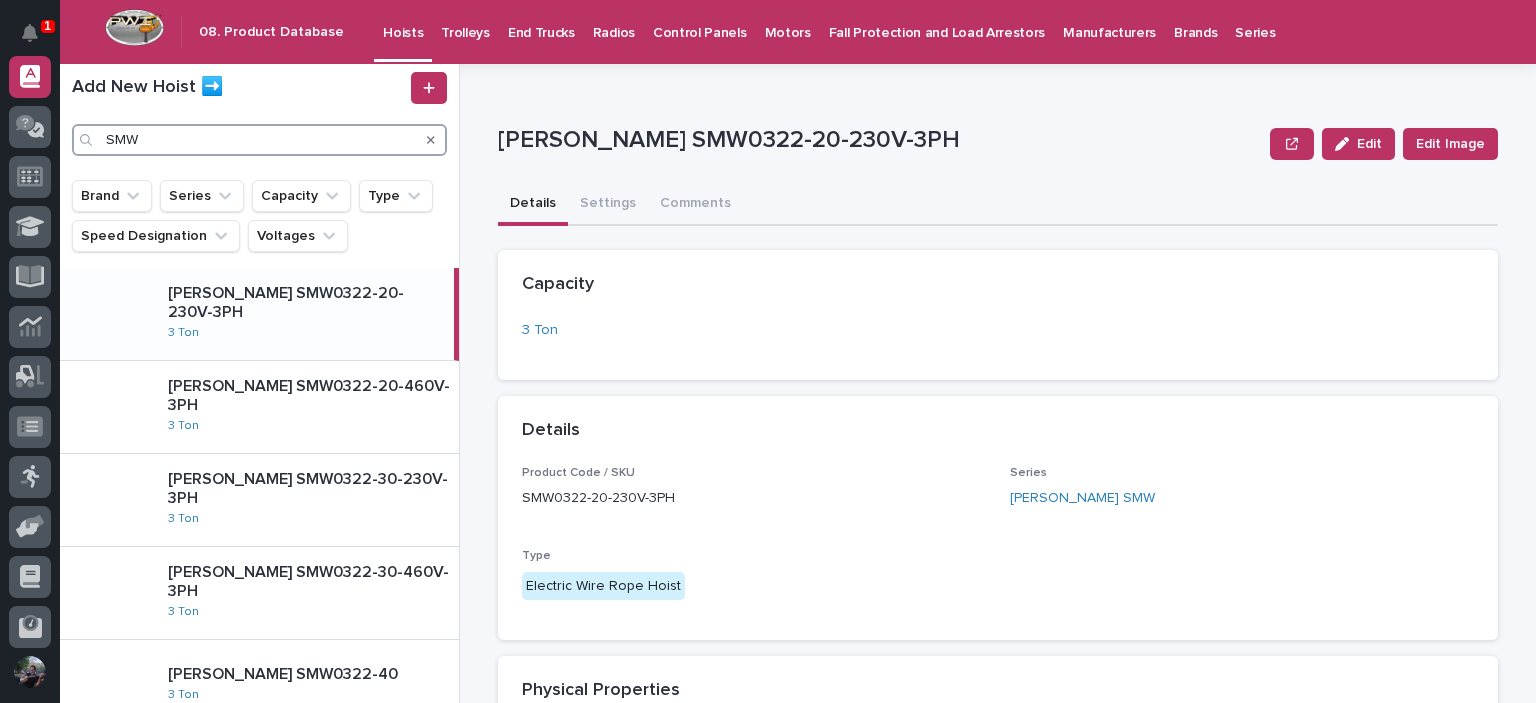 type on "SMW" 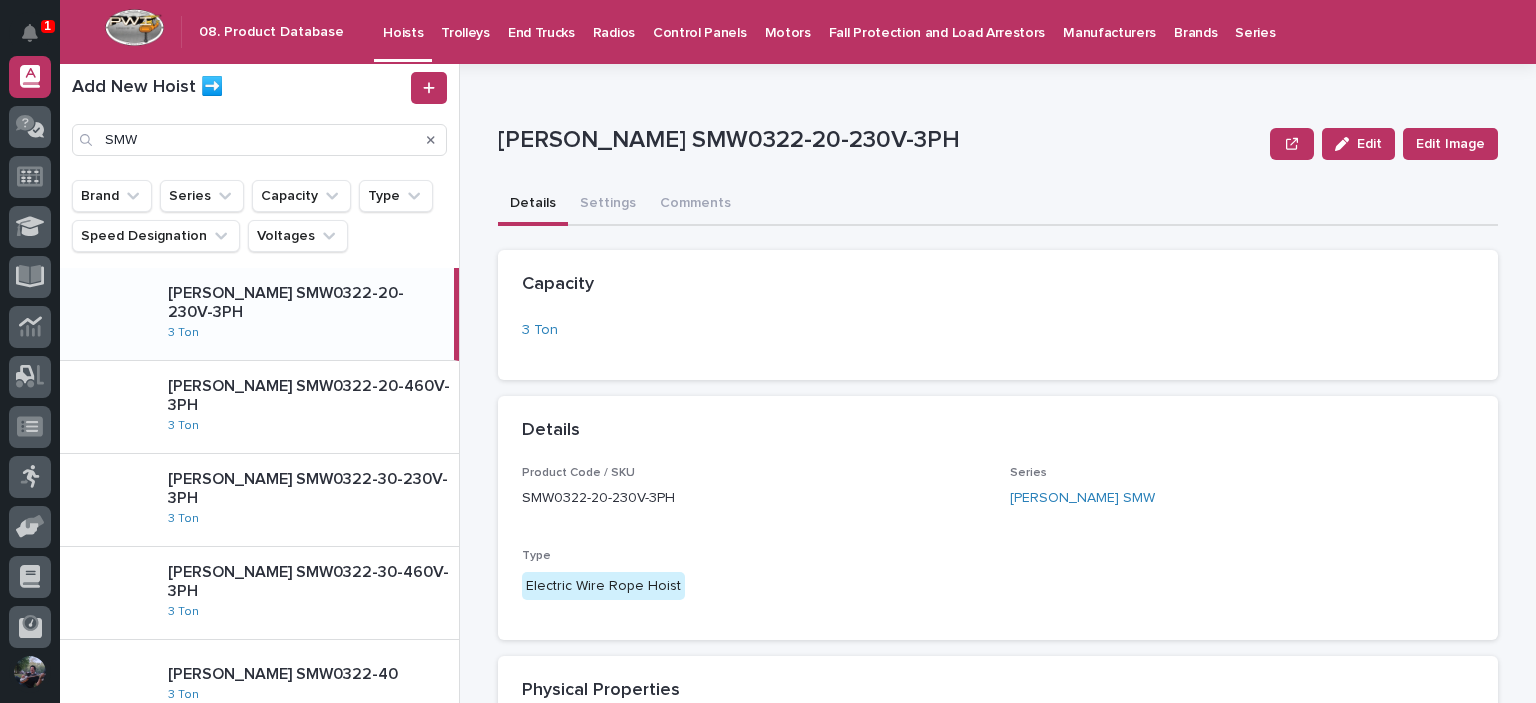 click on "[PERSON_NAME] SMW0322-20-230V-3PH 3 Ton" at bounding box center [303, 314] 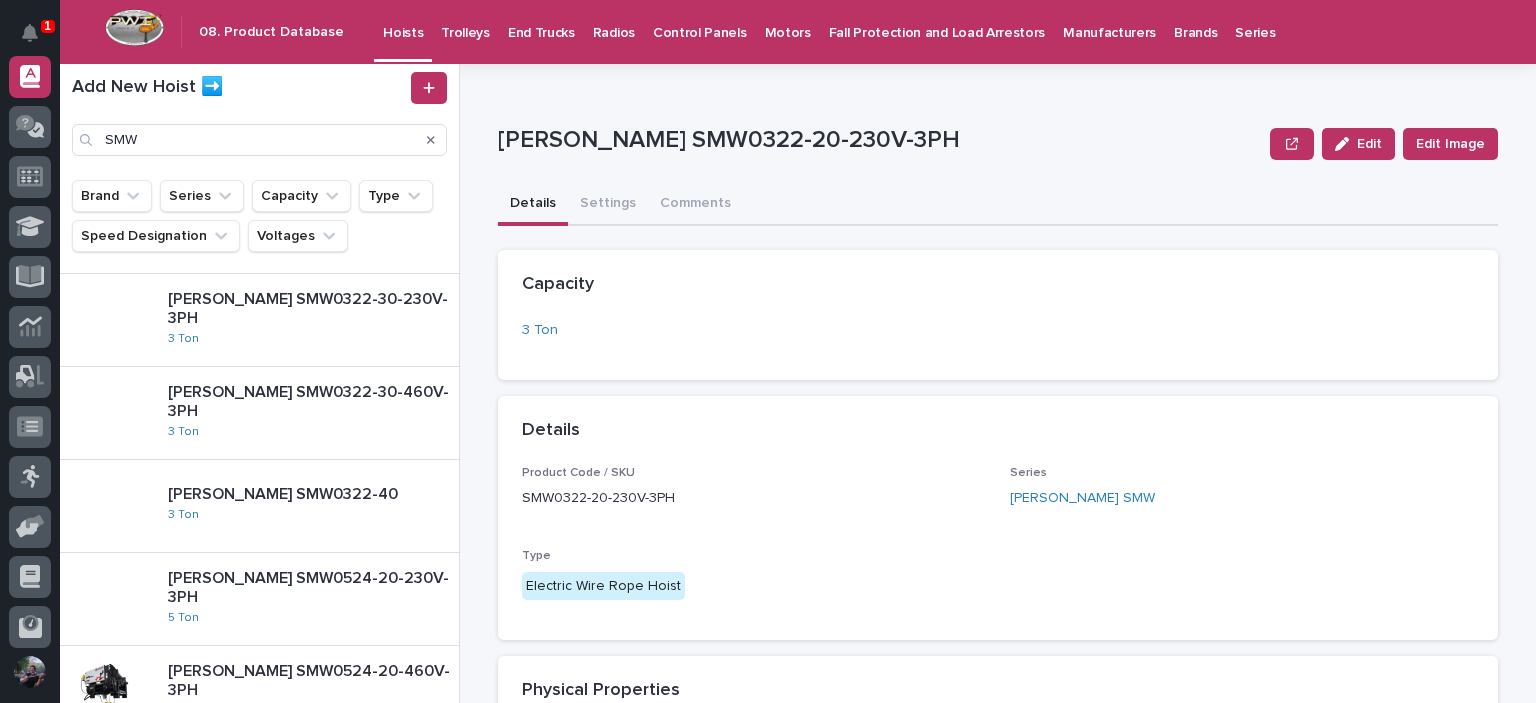 scroll, scrollTop: 400, scrollLeft: 0, axis: vertical 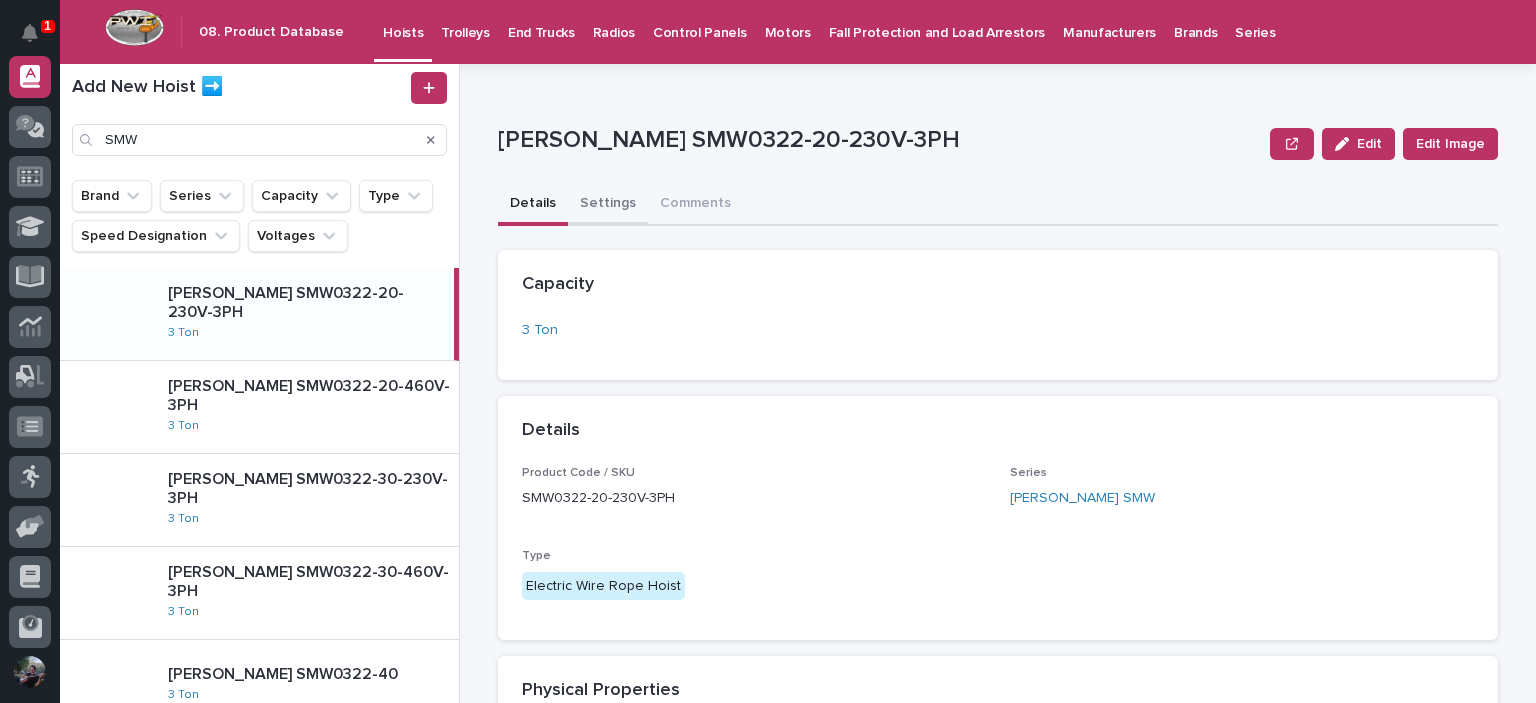 click on "Settings" at bounding box center (608, 205) 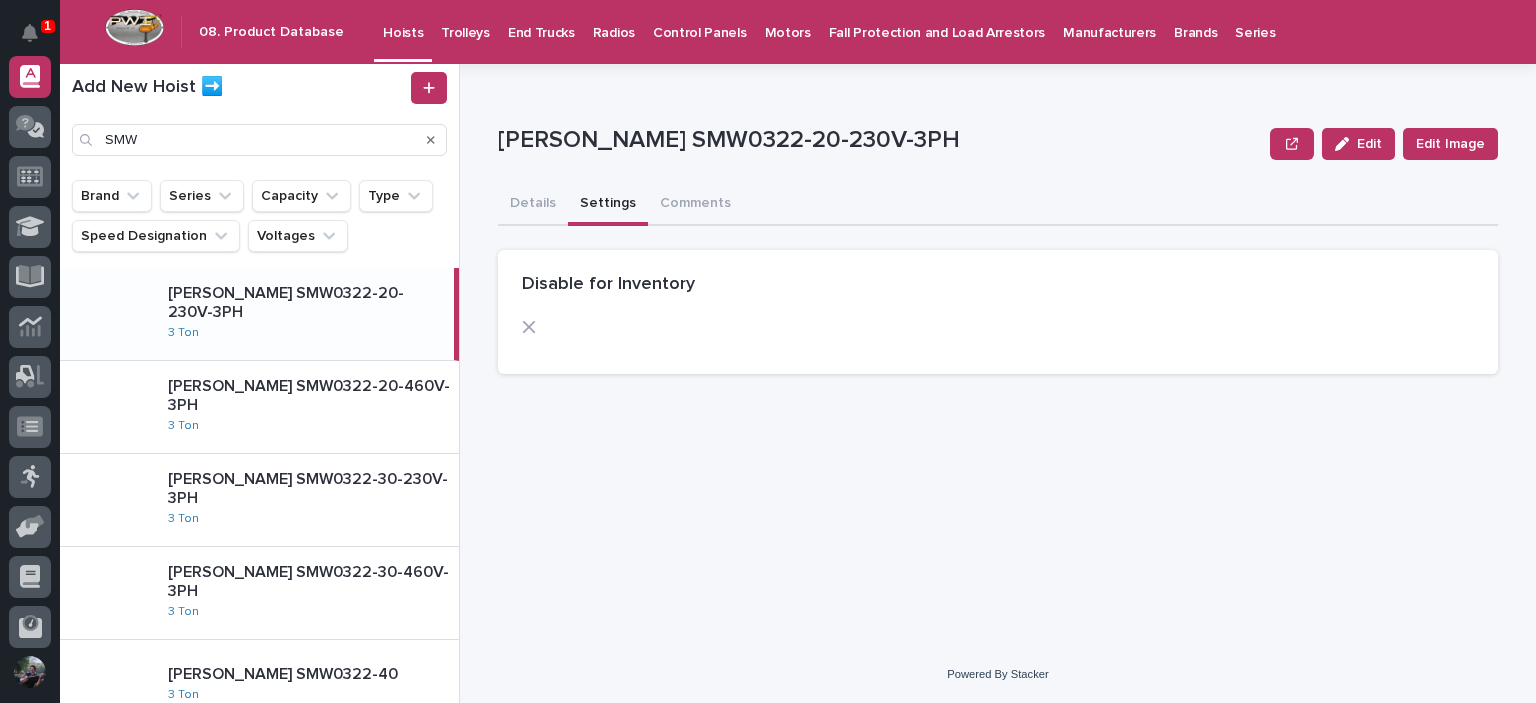 click on "[PERSON_NAME] SMW0322-20-230V-3PH 3 Ton" at bounding box center [303, 314] 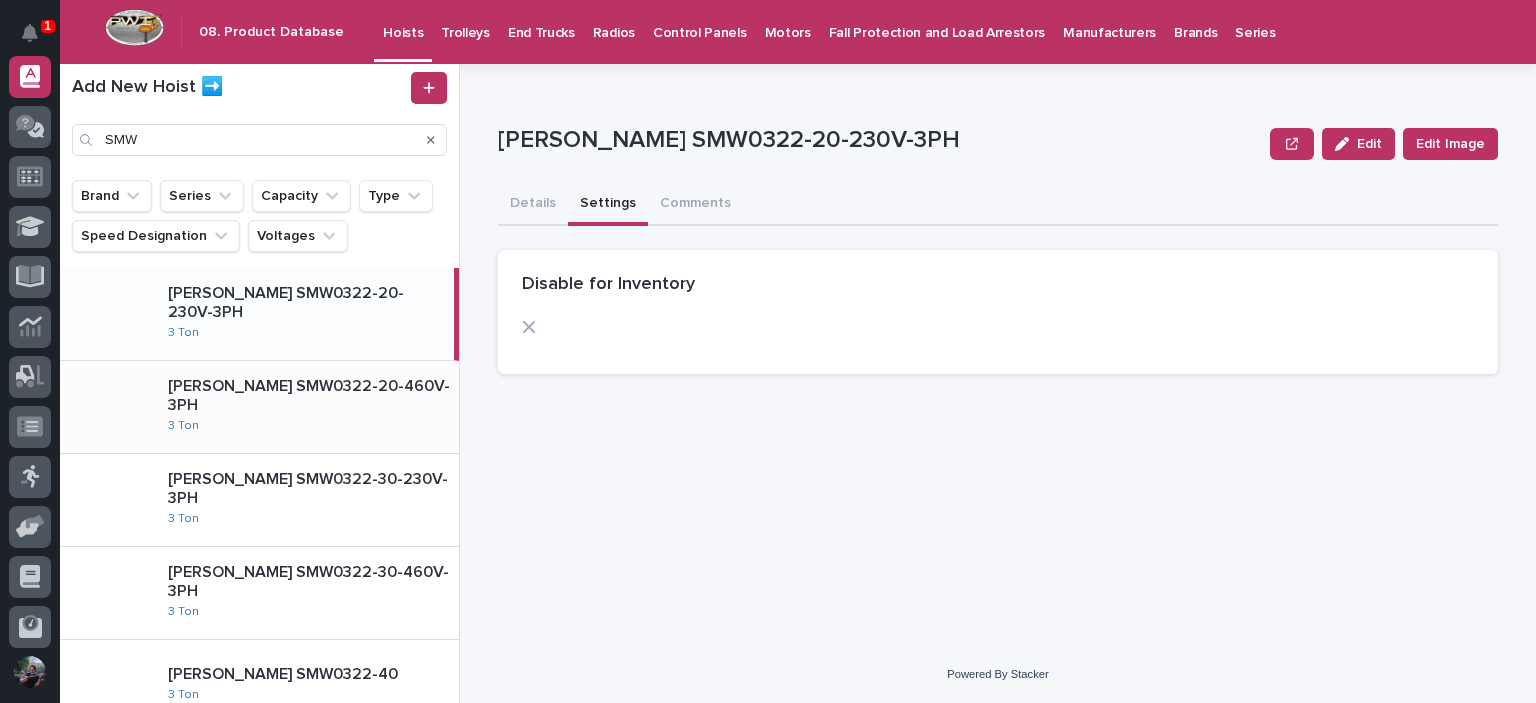 click on "[PERSON_NAME] SMW0322-20-460V-3PH 3 Ton" at bounding box center (305, 407) 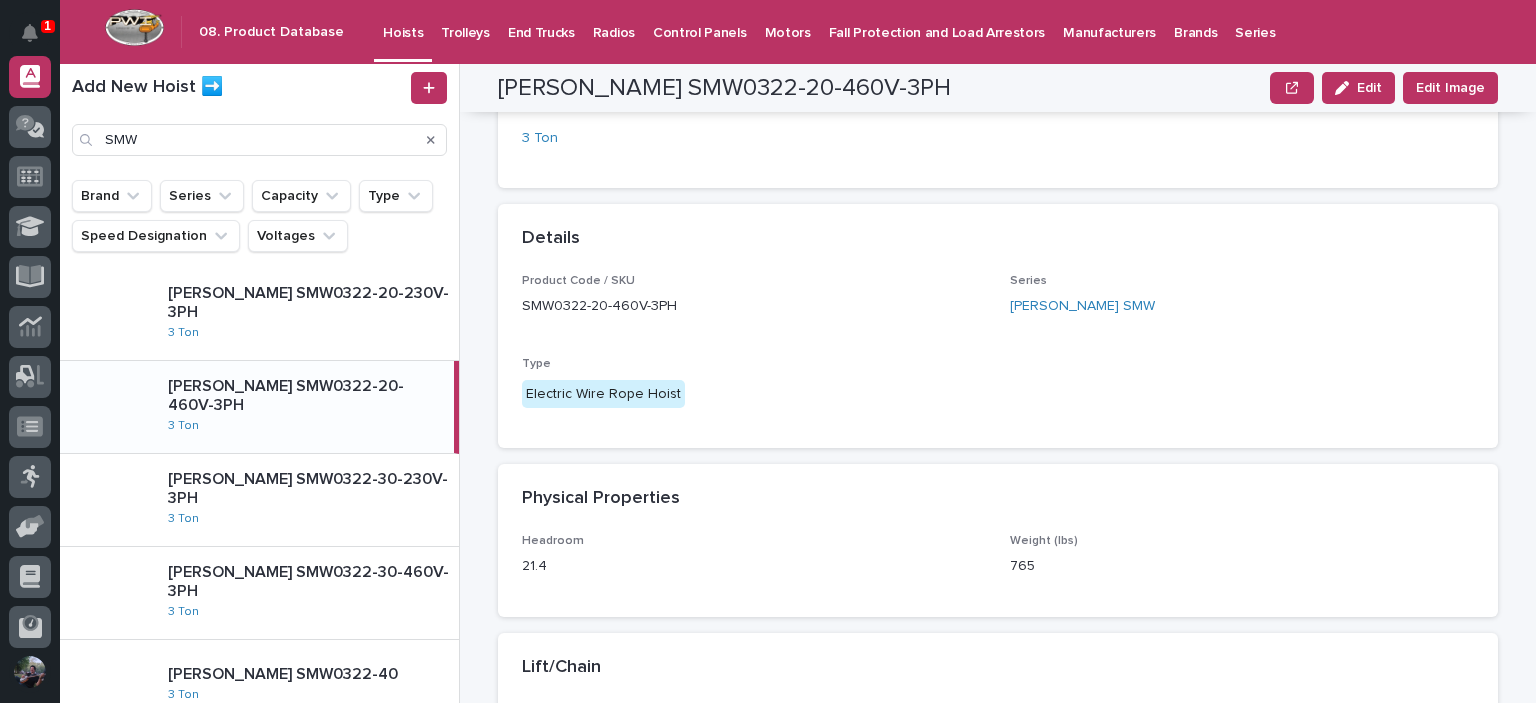scroll, scrollTop: 0, scrollLeft: 0, axis: both 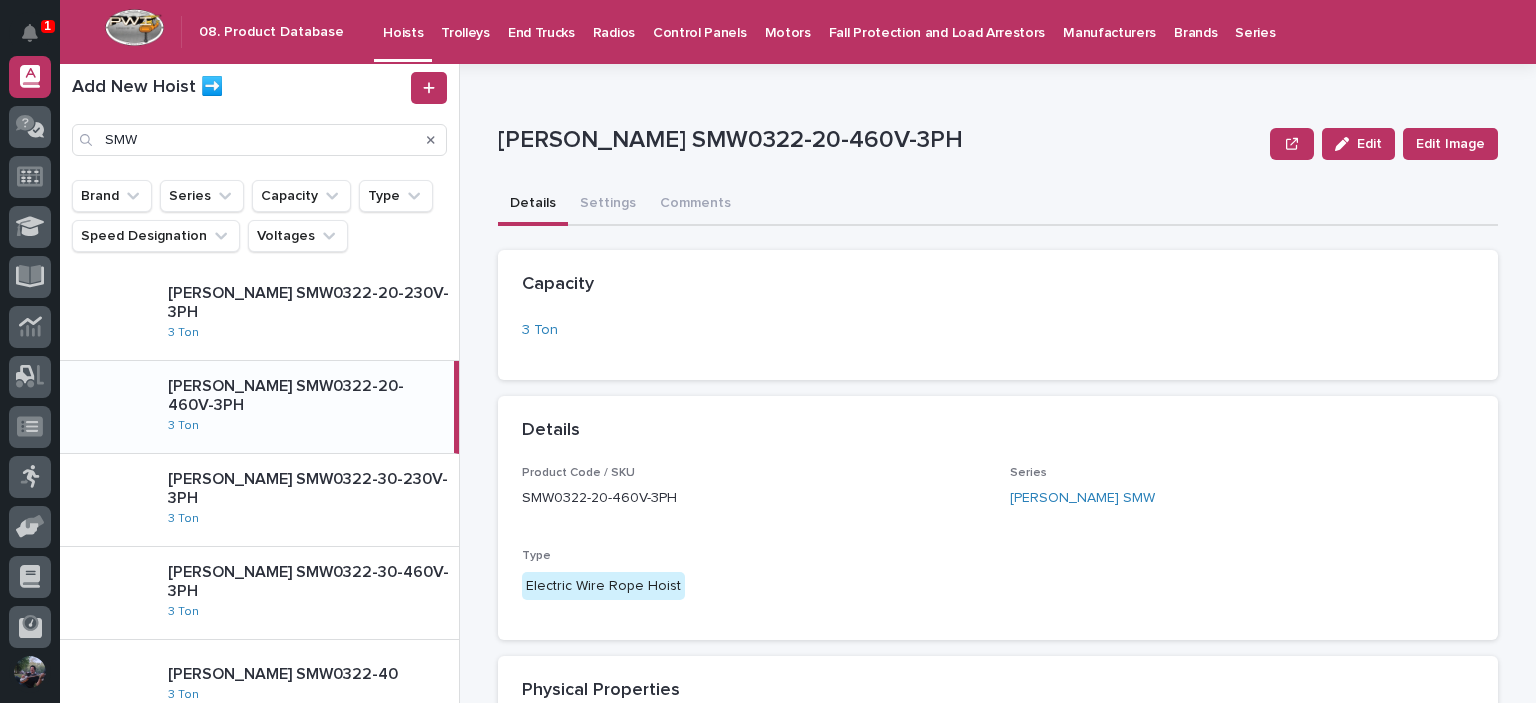 click on "**********" at bounding box center (998, 766) 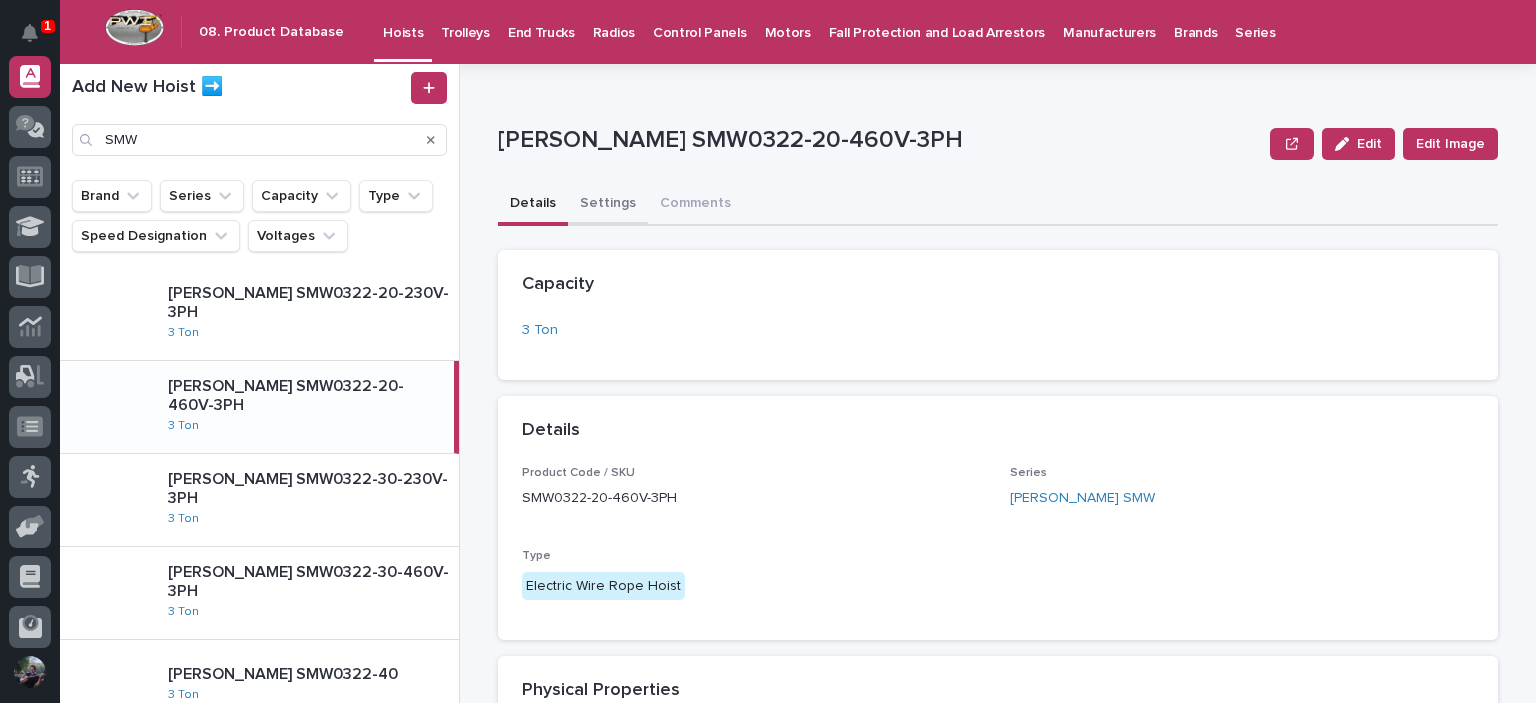 click on "Settings" at bounding box center [608, 205] 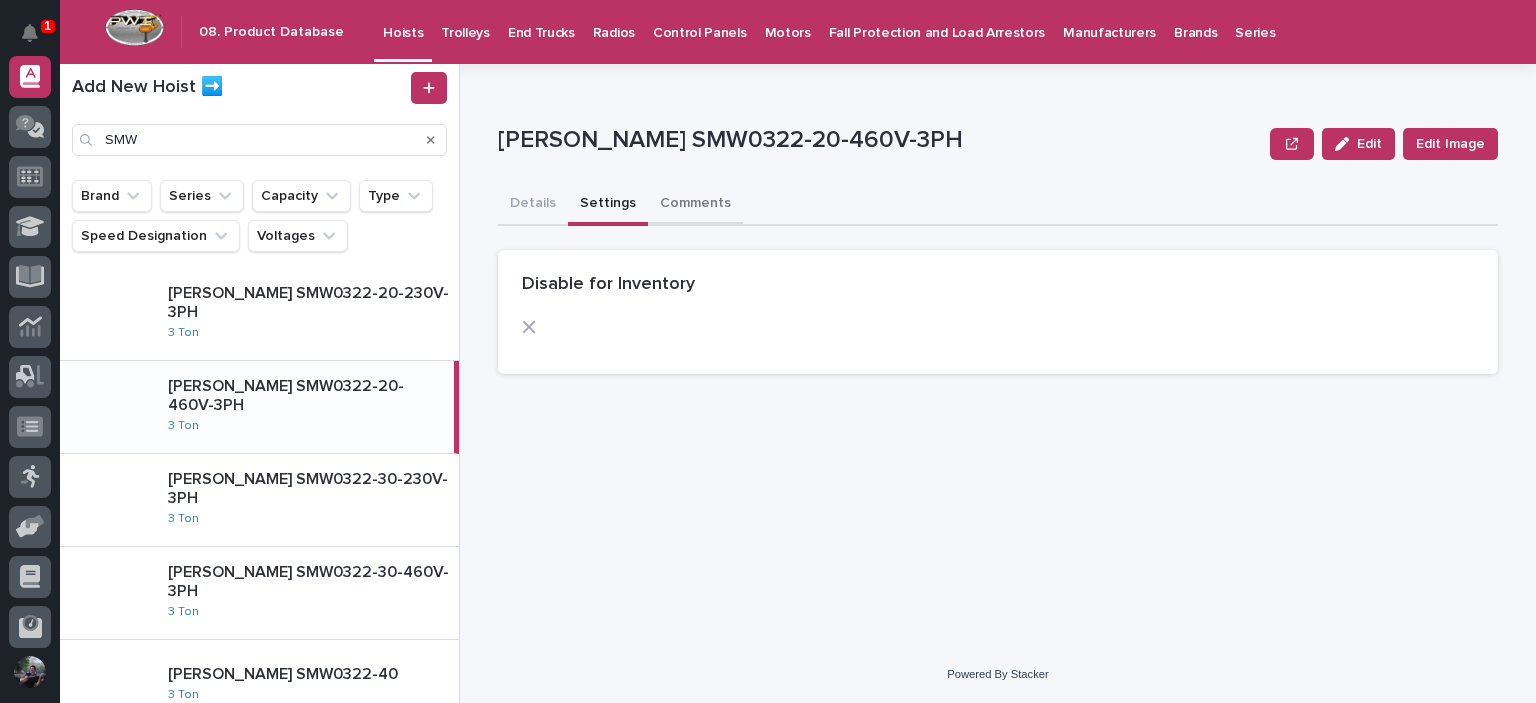 click on "Comments" at bounding box center (695, 205) 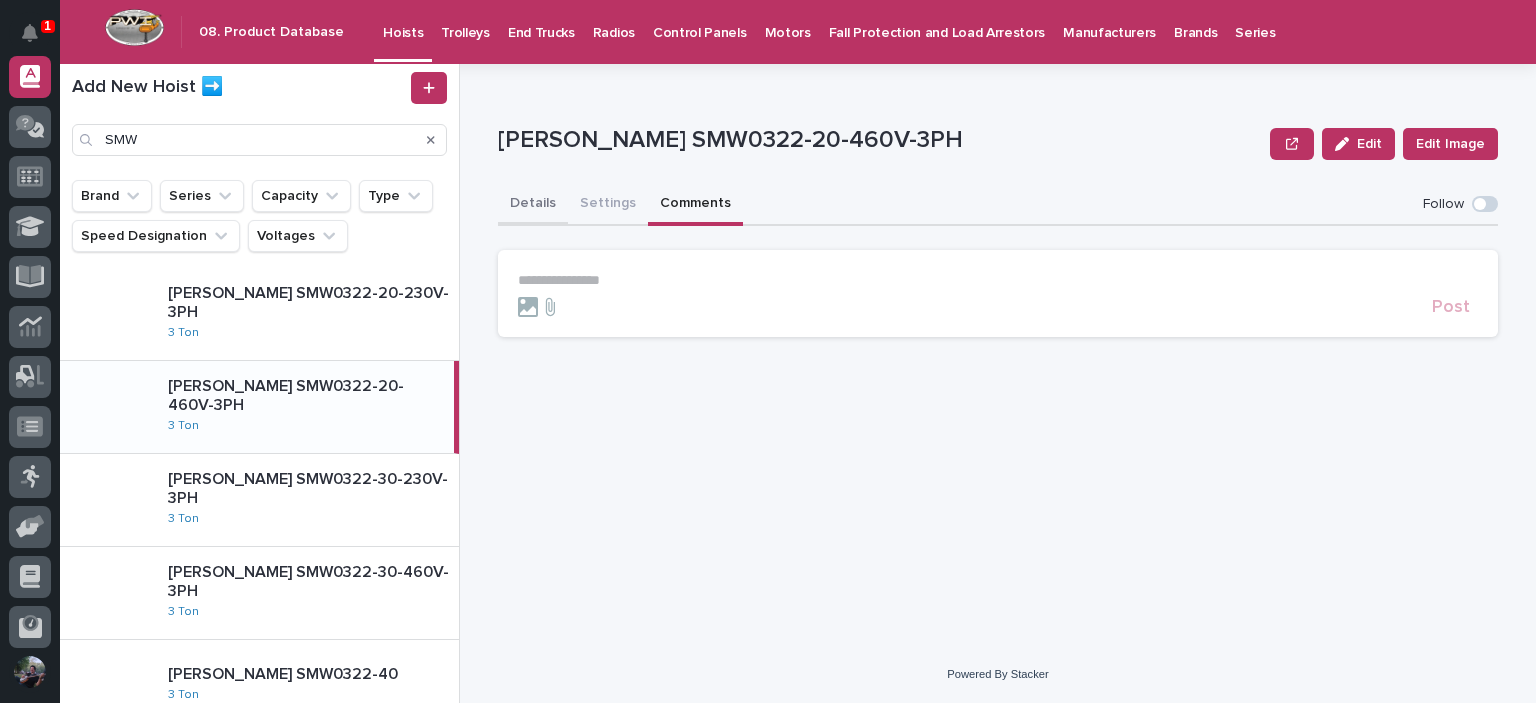 click on "Details" at bounding box center (533, 205) 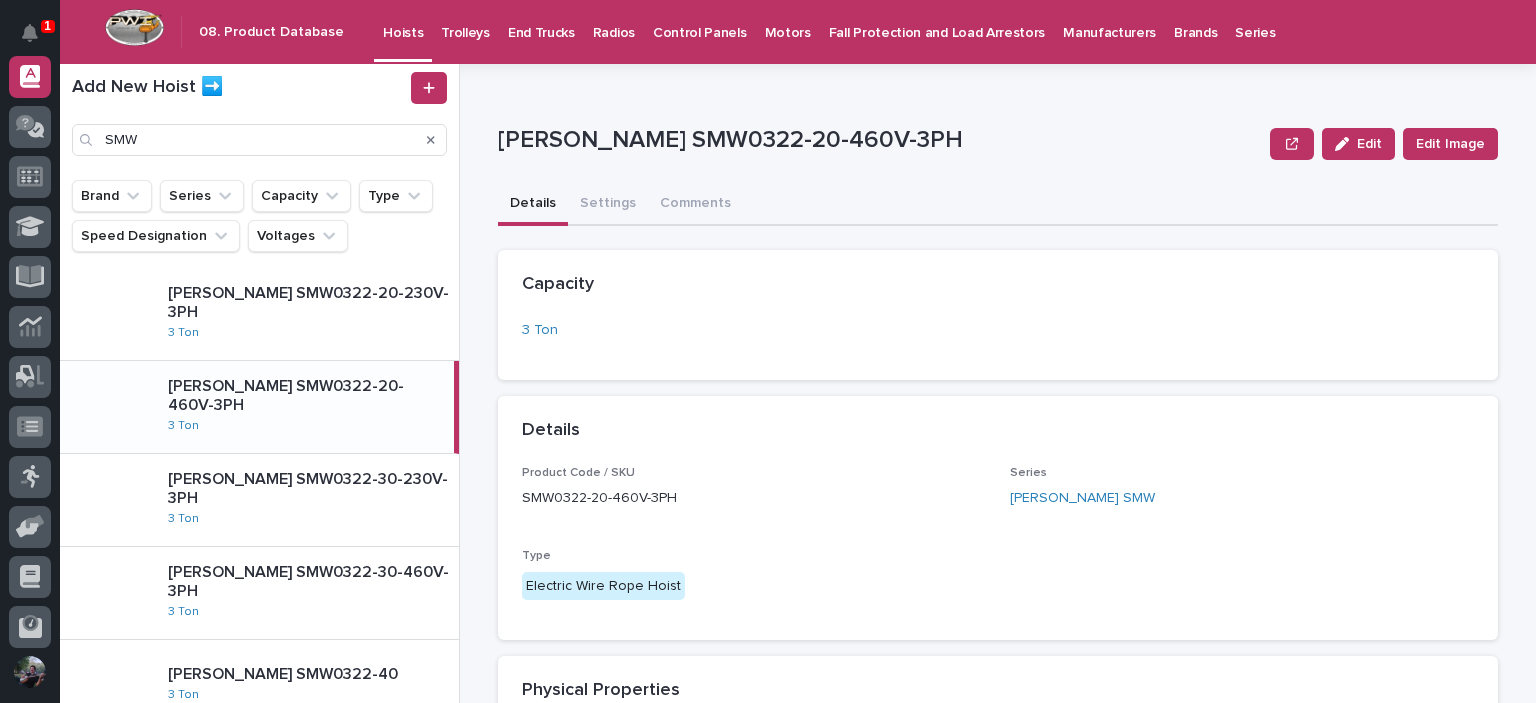 click on "Details Settings Comments" at bounding box center [998, 205] 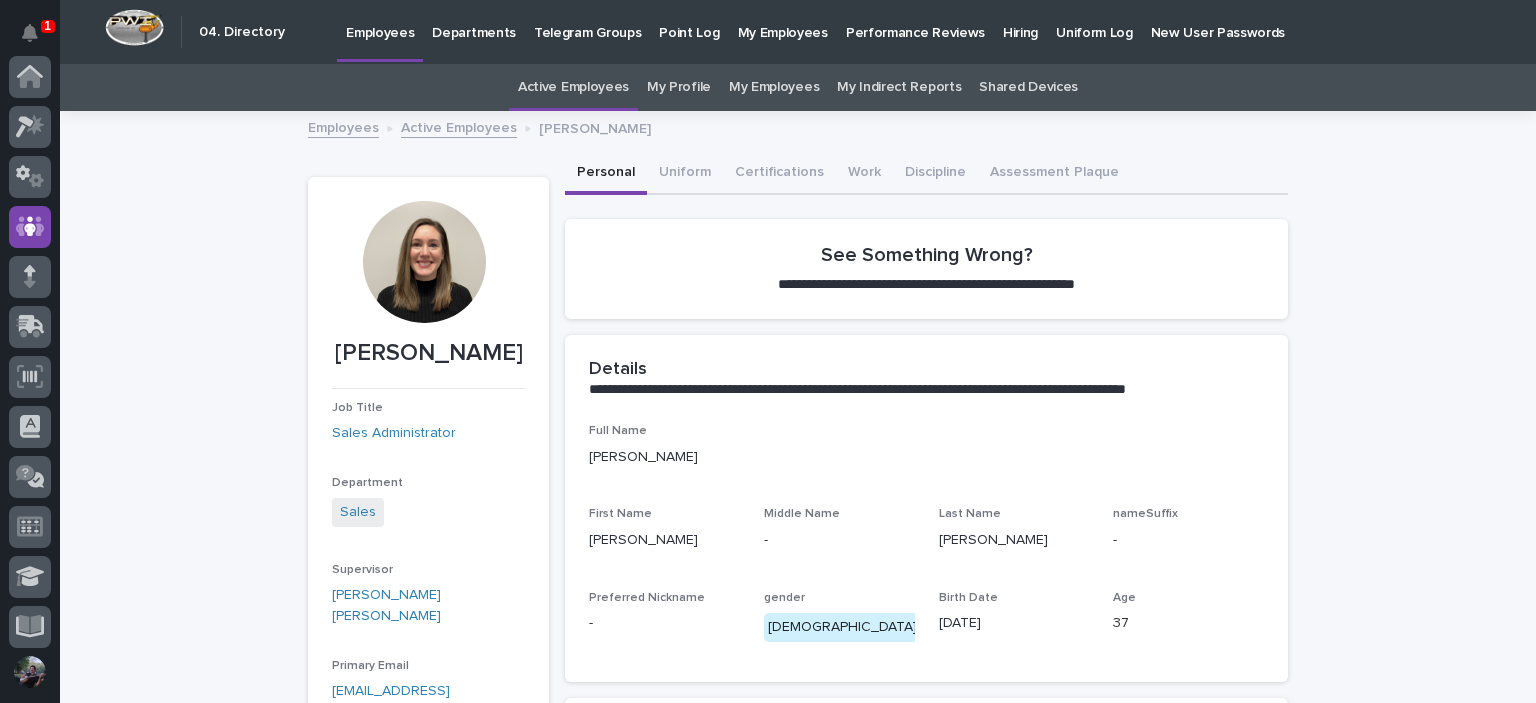 scroll, scrollTop: 0, scrollLeft: 0, axis: both 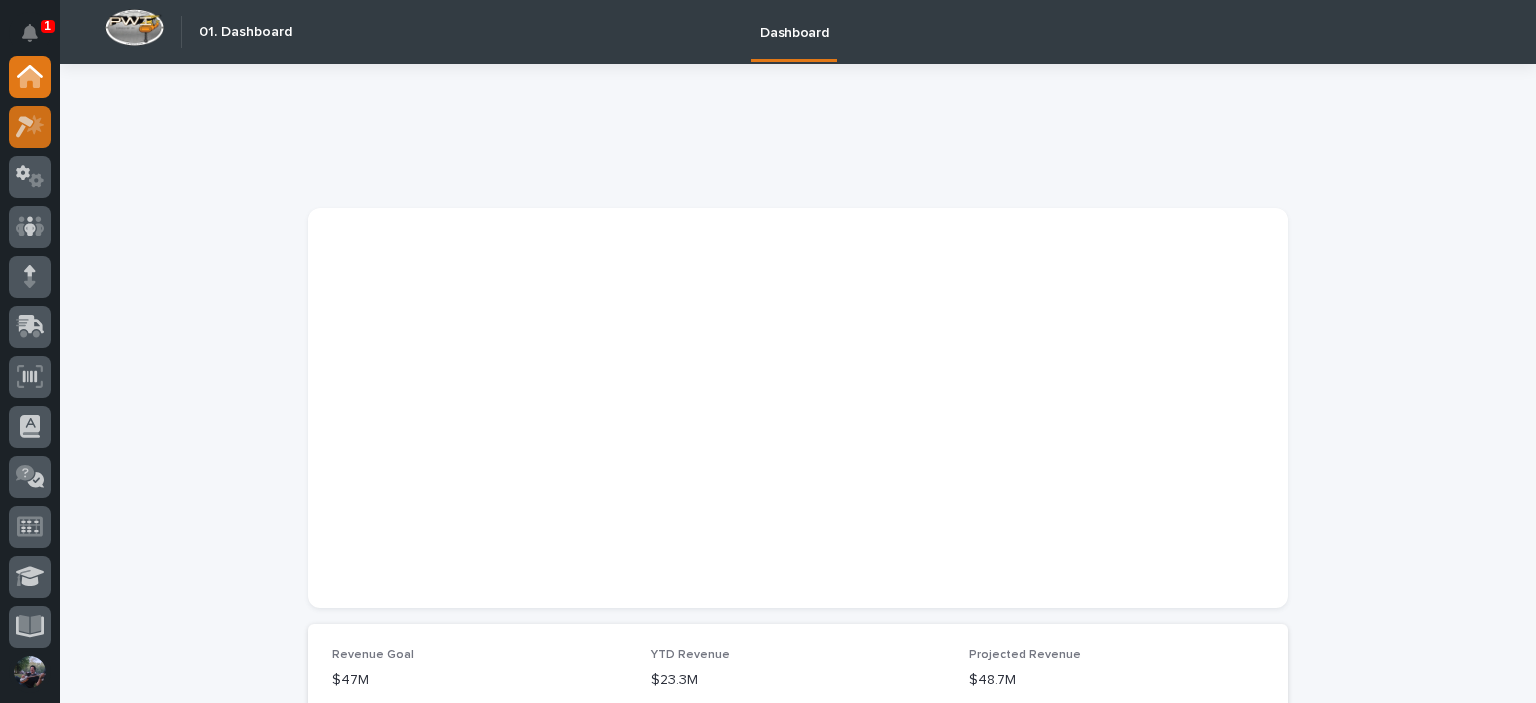 click 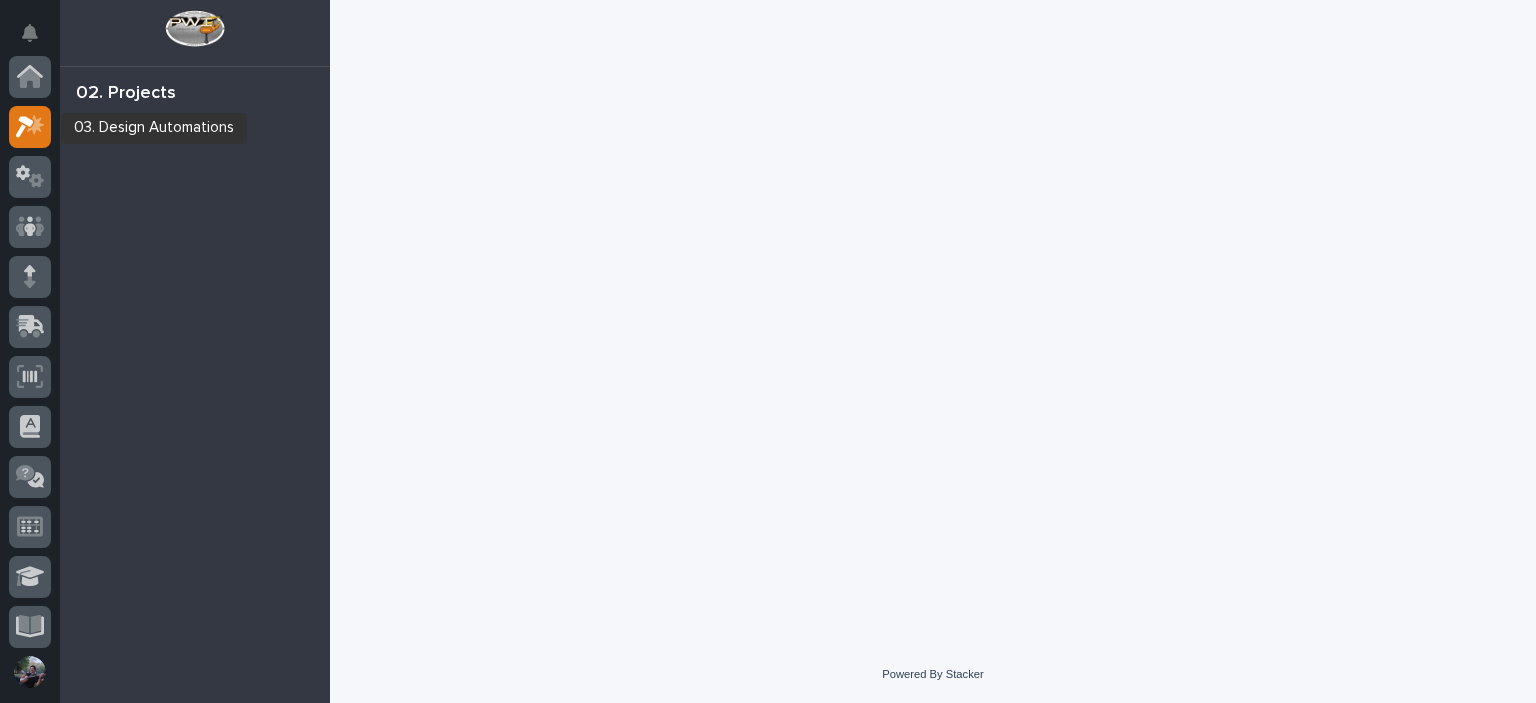 scroll, scrollTop: 50, scrollLeft: 0, axis: vertical 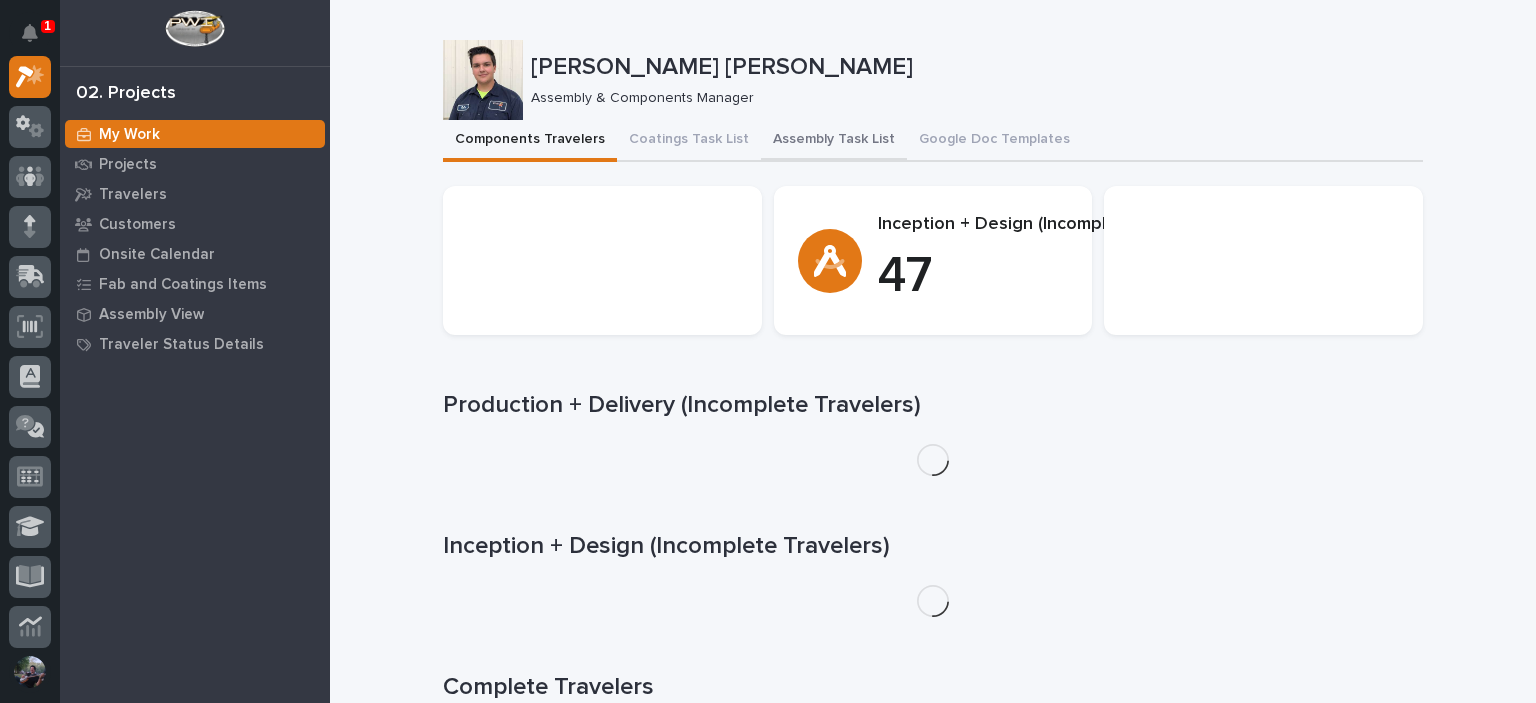 click on "Assembly Task List" at bounding box center [834, 141] 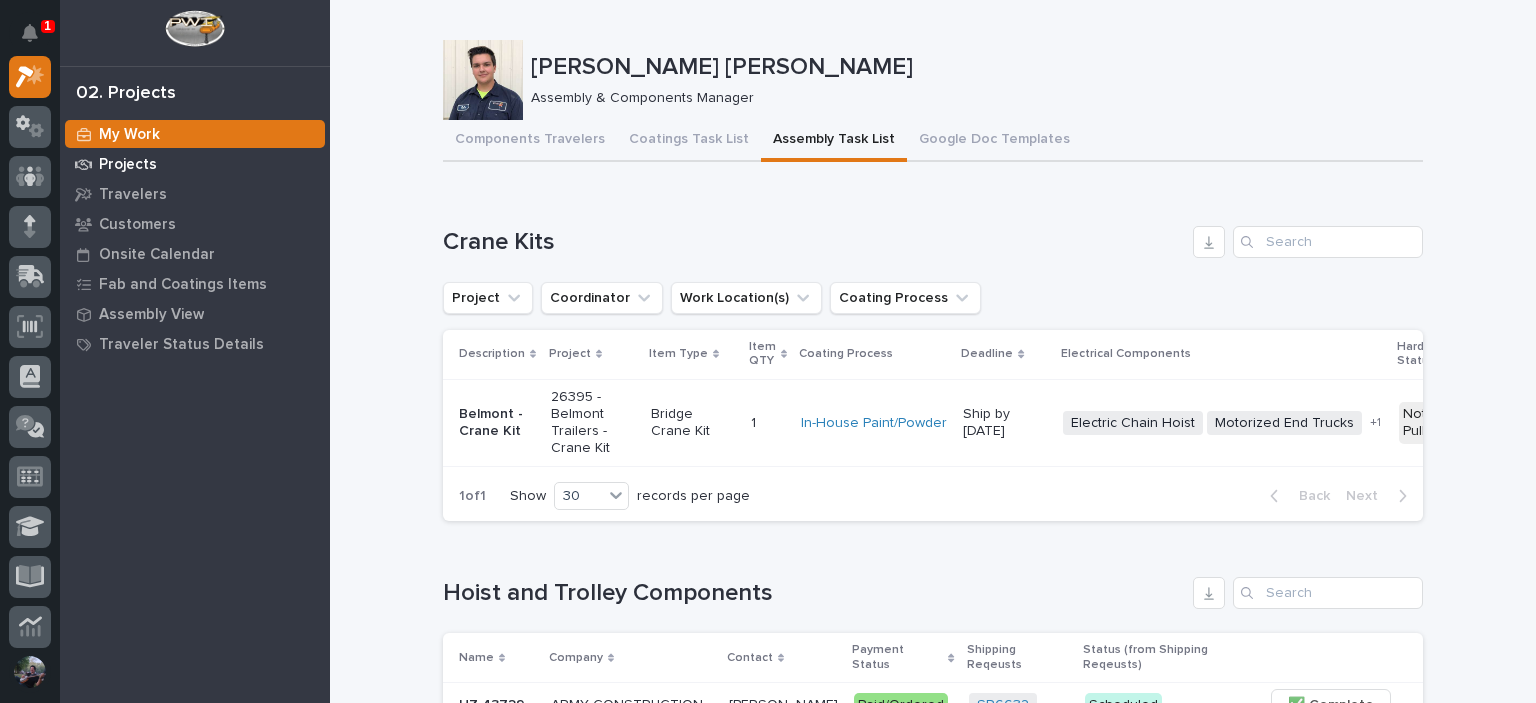 click on "Projects" at bounding box center [128, 165] 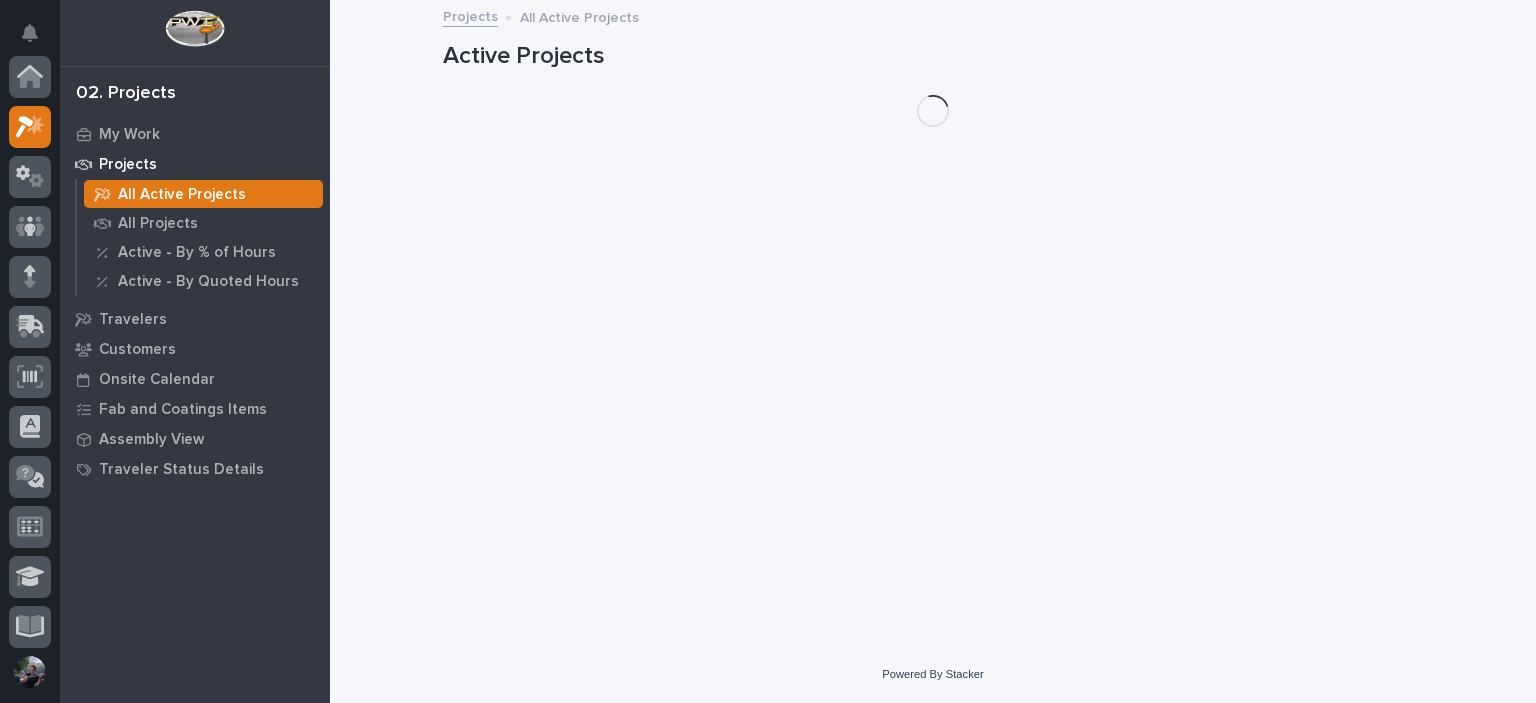 scroll, scrollTop: 50, scrollLeft: 0, axis: vertical 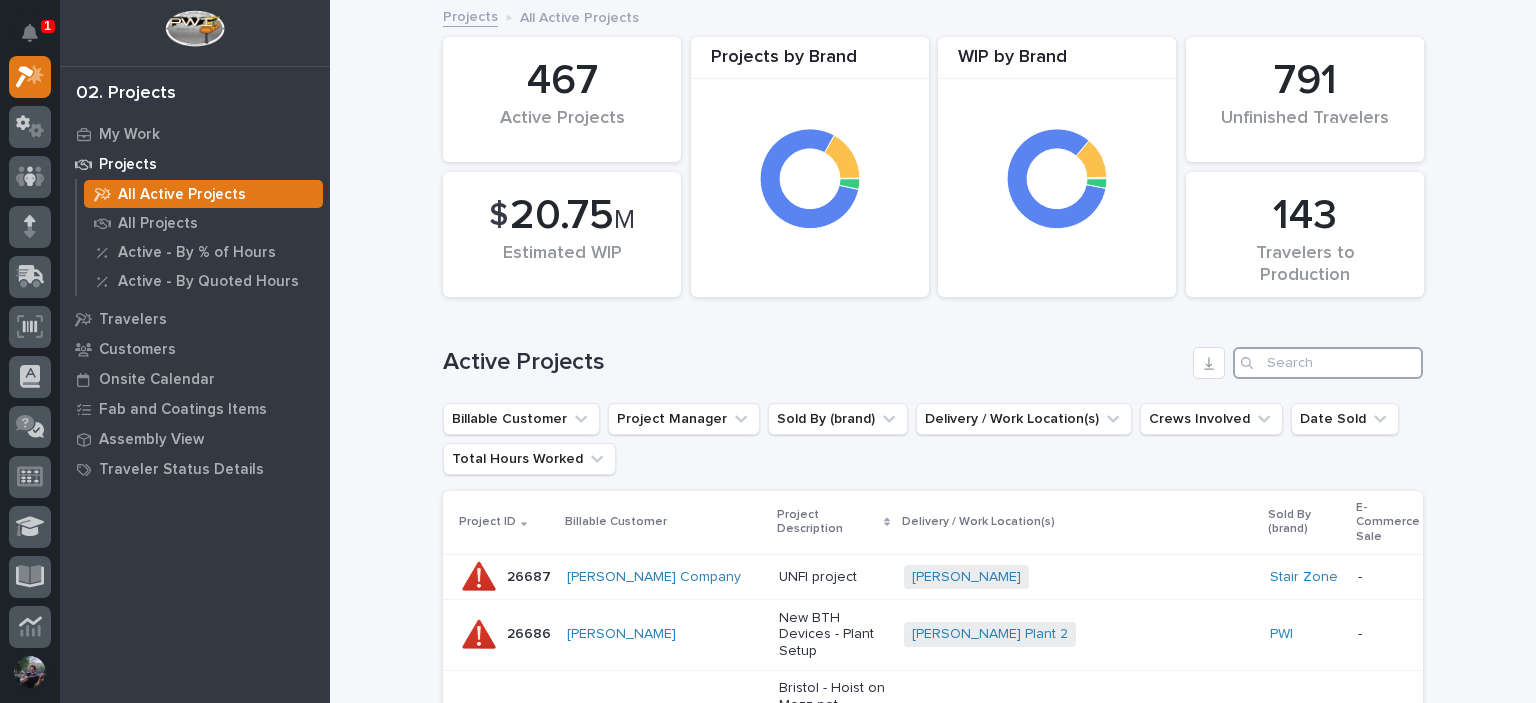 click at bounding box center [1328, 363] 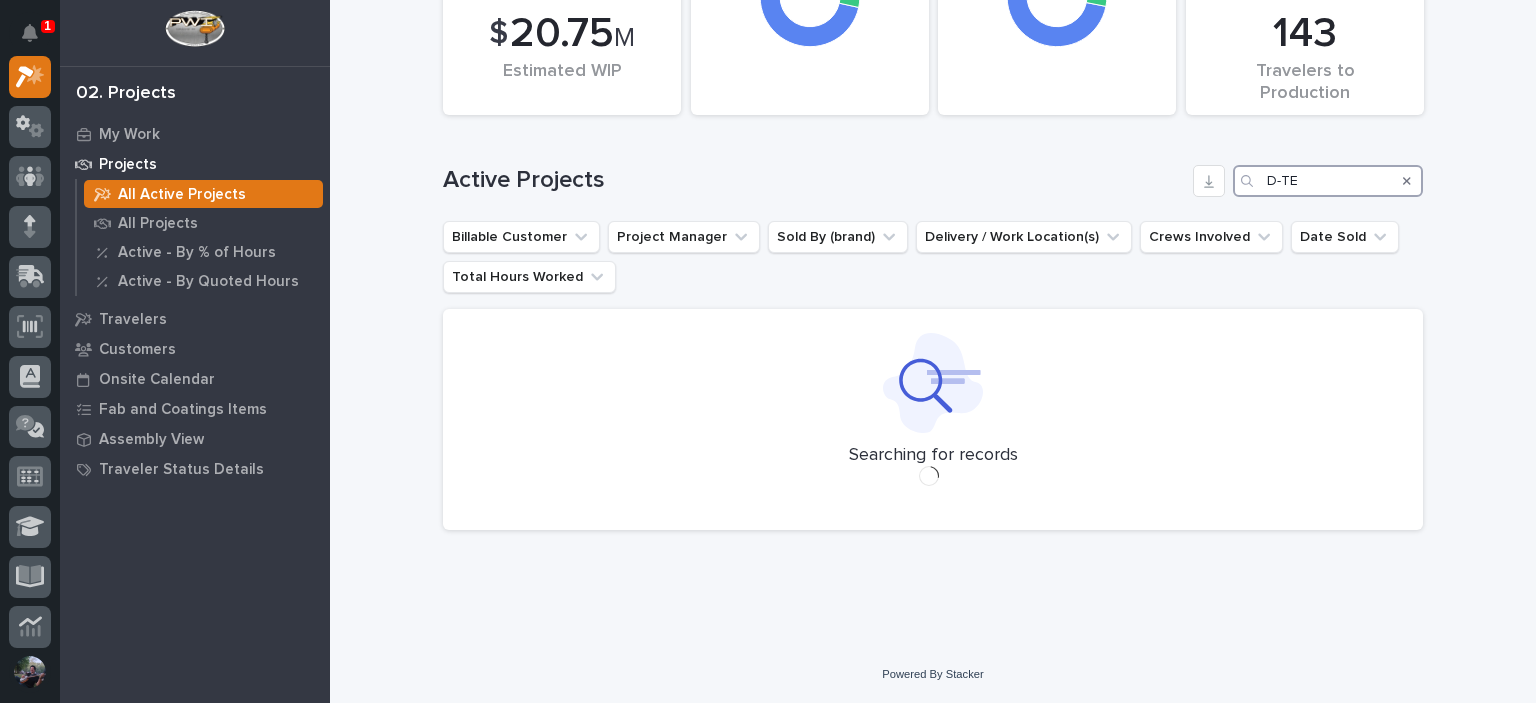 scroll, scrollTop: 181, scrollLeft: 0, axis: vertical 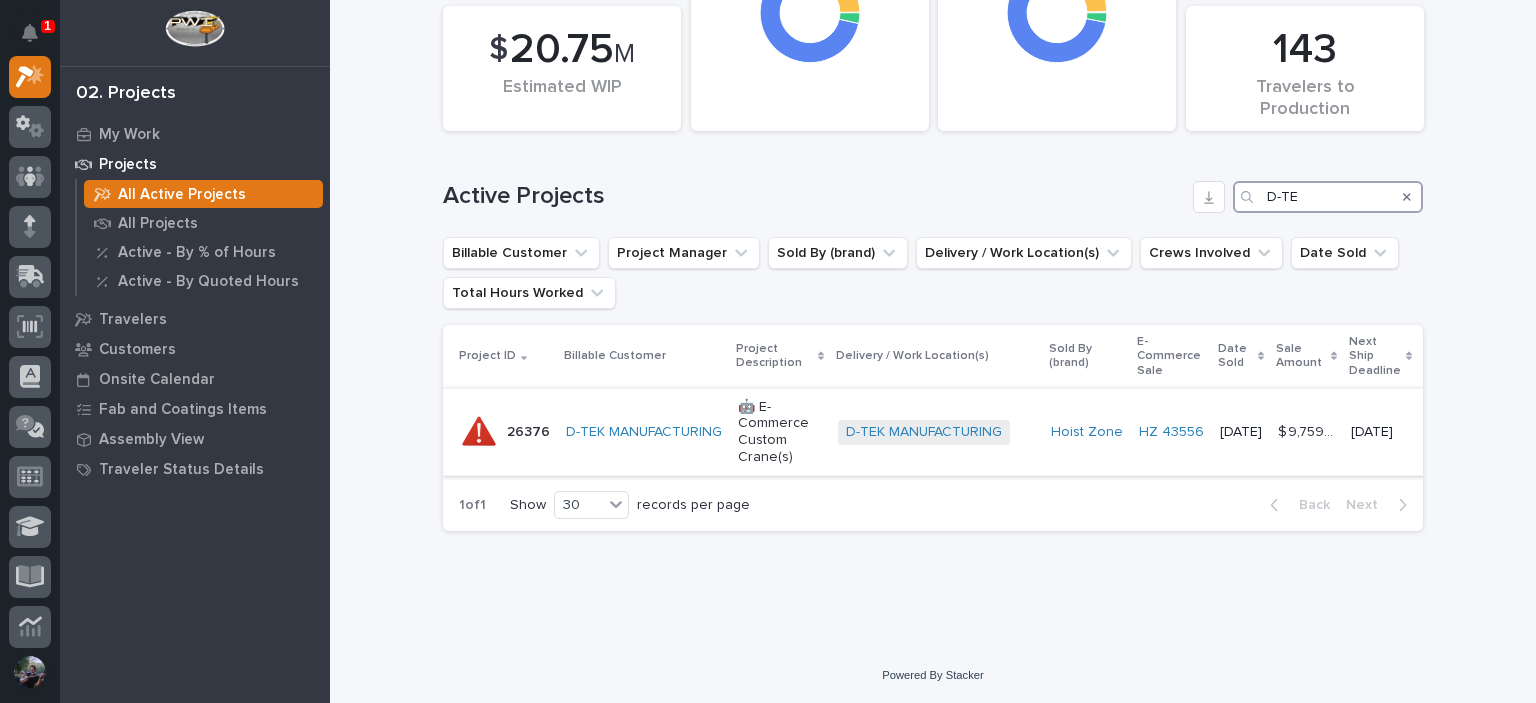 type on "D-TE" 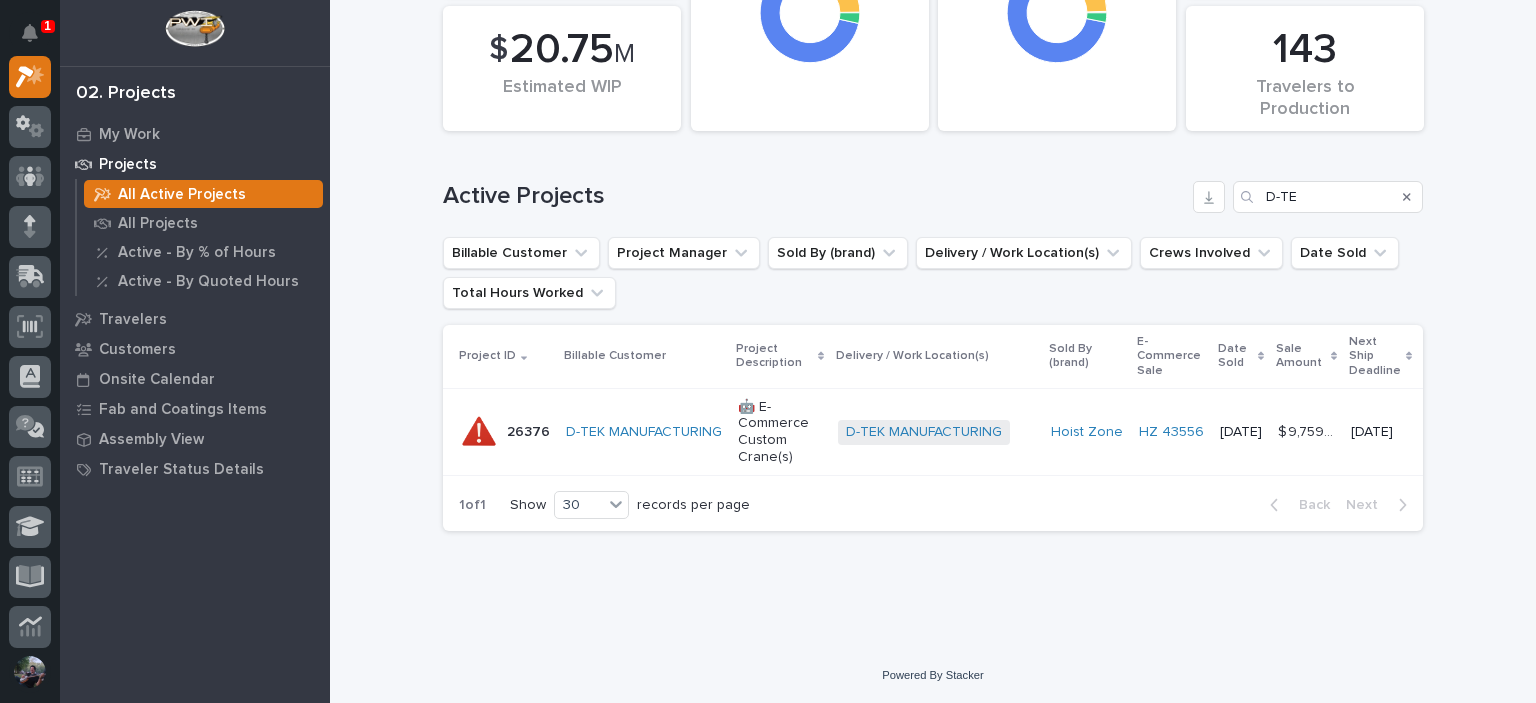 click on "🤖 E-Commerce Custom Crane(s)" at bounding box center [780, 432] 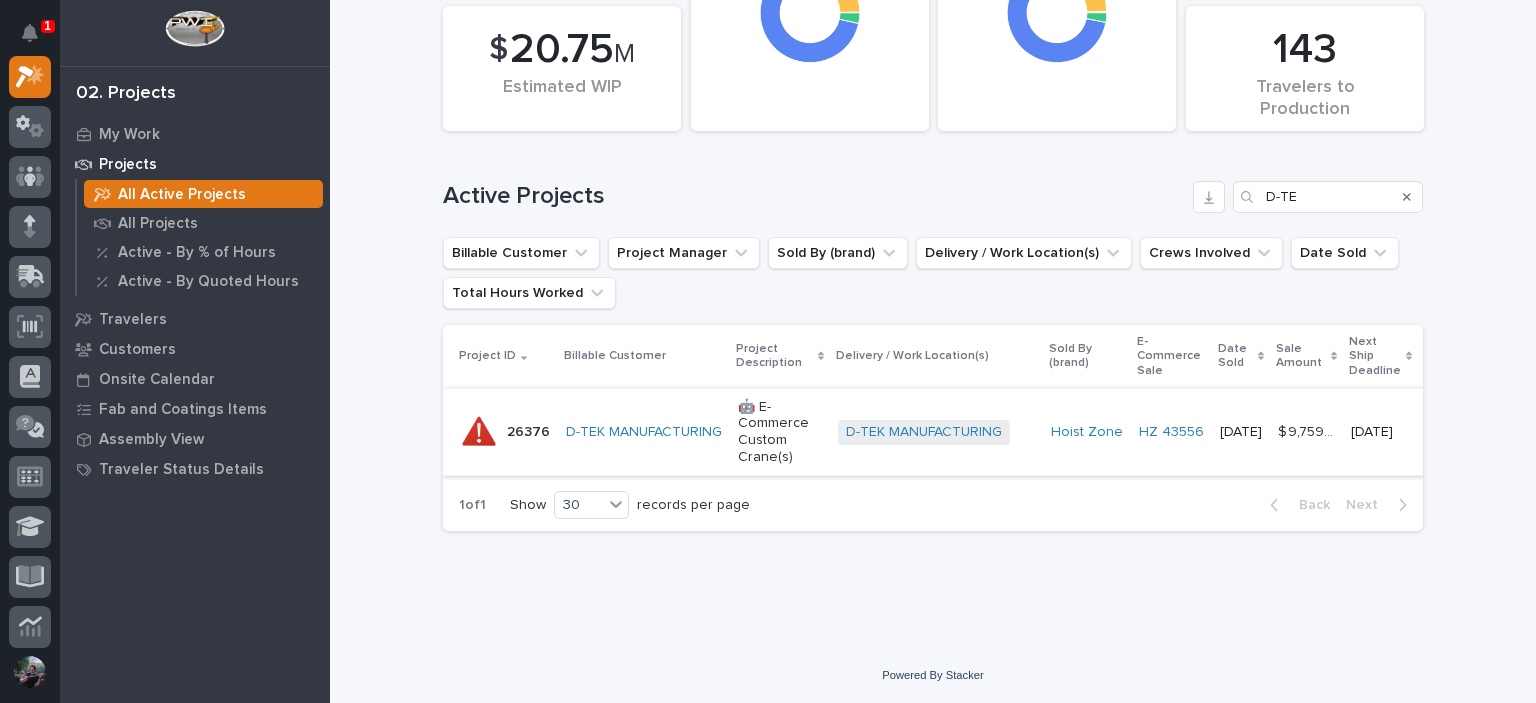 scroll, scrollTop: 0, scrollLeft: 0, axis: both 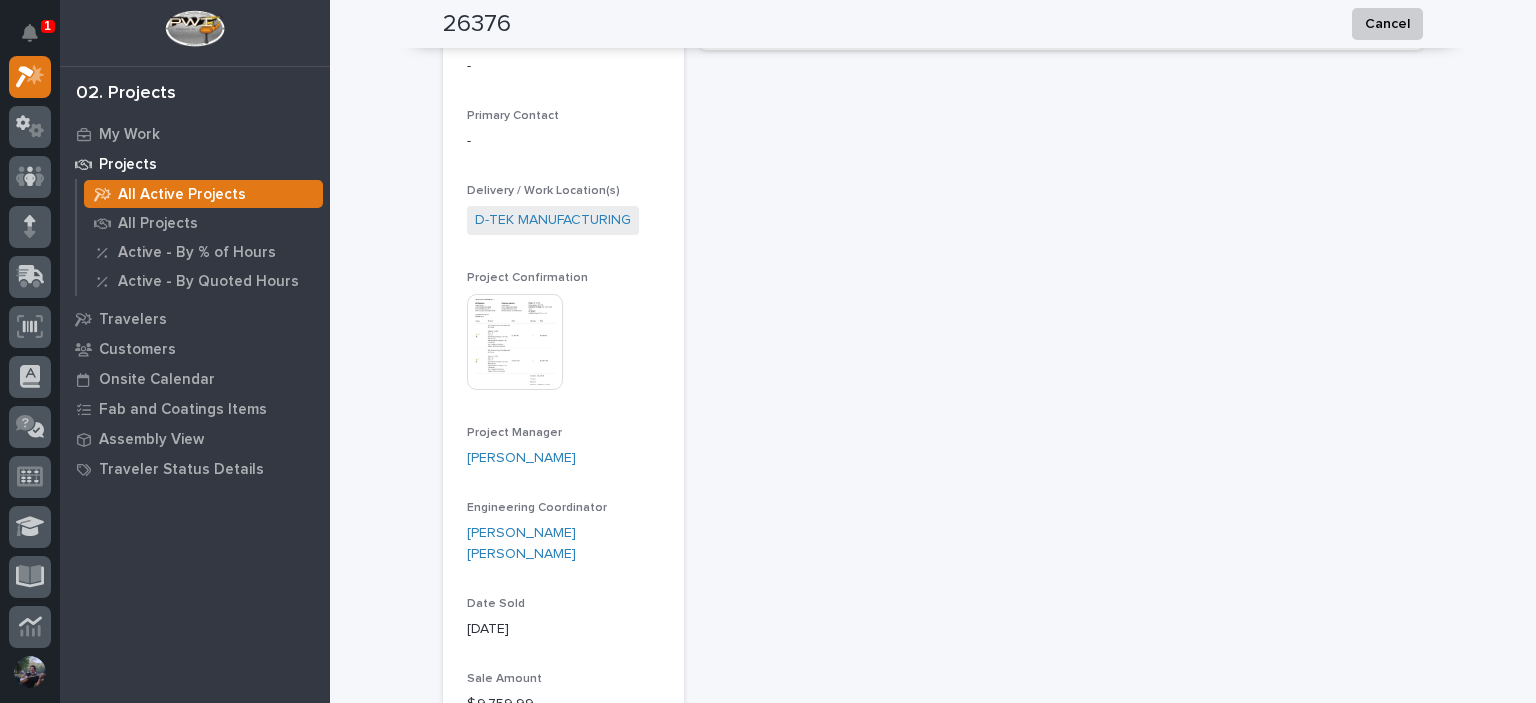 click at bounding box center (515, 342) 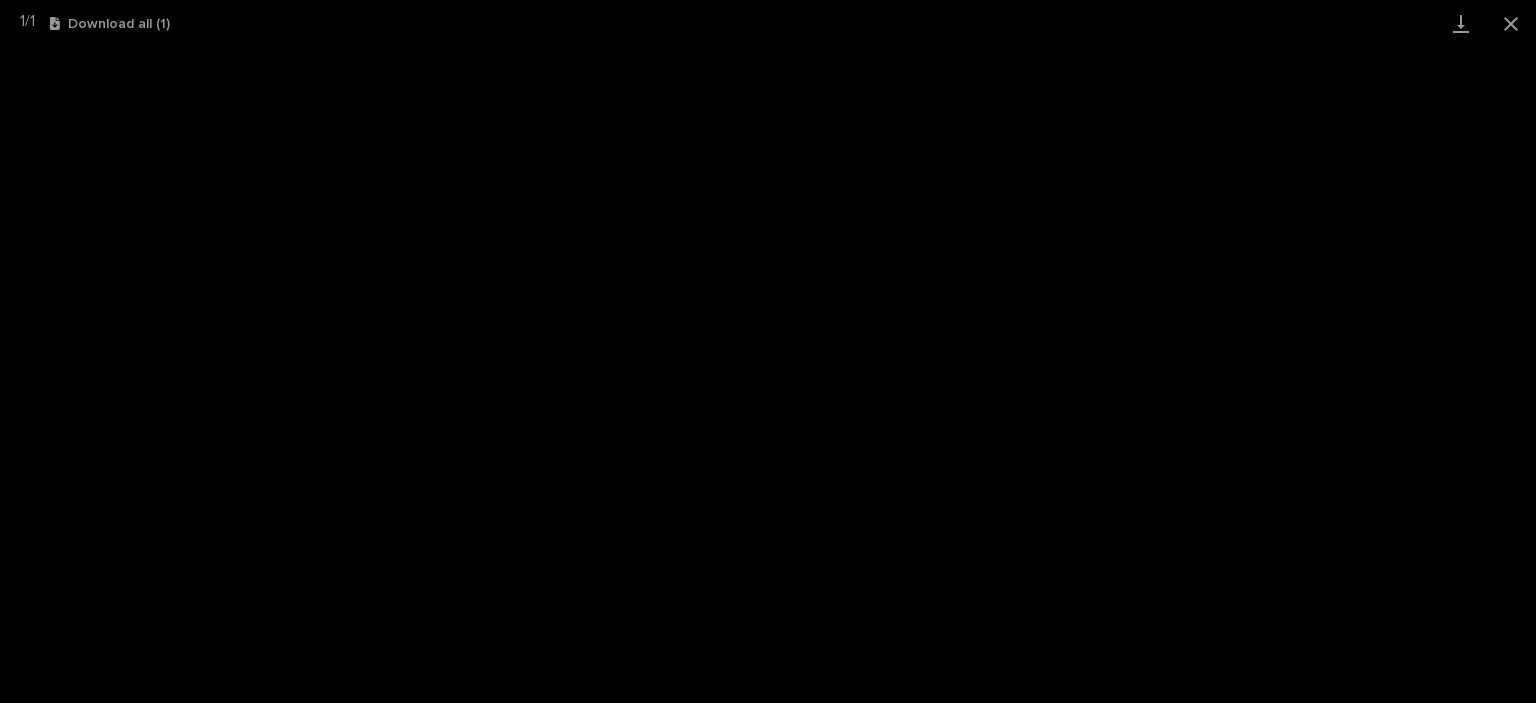 click on "1 My Settings Log Out 02. Projects My Work Projects All Active Projects All Projects Active - By % of Hours Active - By Quoted Hours Travelers Customers Onsite Calendar Fab and Coatings Items Assembly View Traveler Status Details " 02. Projects " was added to your   account Open Projects All Active Projects 26376 - Hoist Zone - D-TEK MANUFACTURING - 🤖 E-Commerce Custom Crane(s) Loading... Saving… Loading... Saving… 26376 Cancel Cancel 26376 Status In Progress Billable Customer D-TEK MANUFACTURING   Customer Type - Project Description 🤖 E-Commerce Custom Crane(s) Customer Order ID - Primary Contact - Delivery / Work Location(s) D-TEK MANUFACTURING    Project Confirmation This file cannot be opened Download File Project Manager Michelle Moore   Engineering Coordinator Ben Lee Miller   Date Sold 05/30/2025 Sale Amount $ 9,759.99 T&M? Payment Terms 100%   Payment Status Paid in Full Quoted Production Hours - Quoted Installation Hours - Quoted Customer Support Hours - Total Hours Quoted 0 73.39 ?" at bounding box center [768, 351] 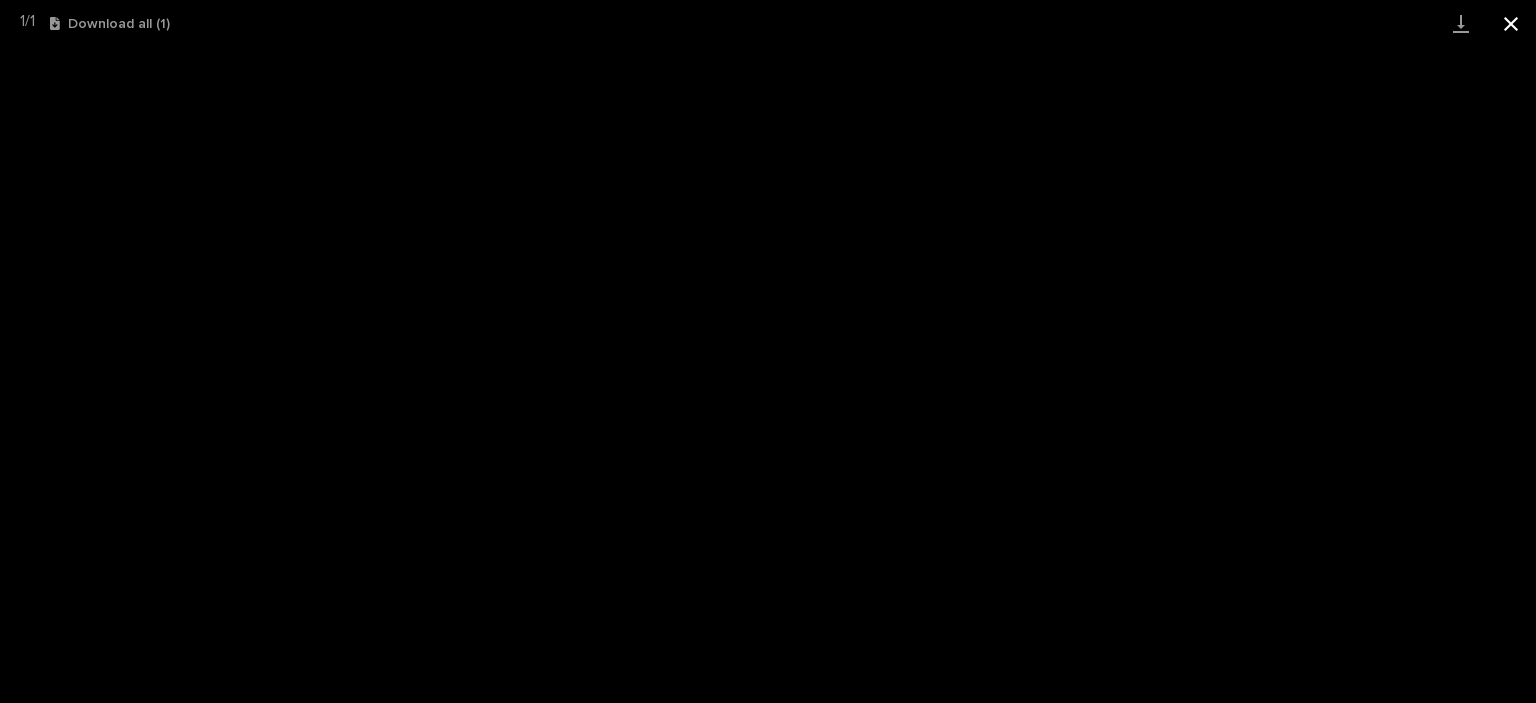 click at bounding box center (1511, 23) 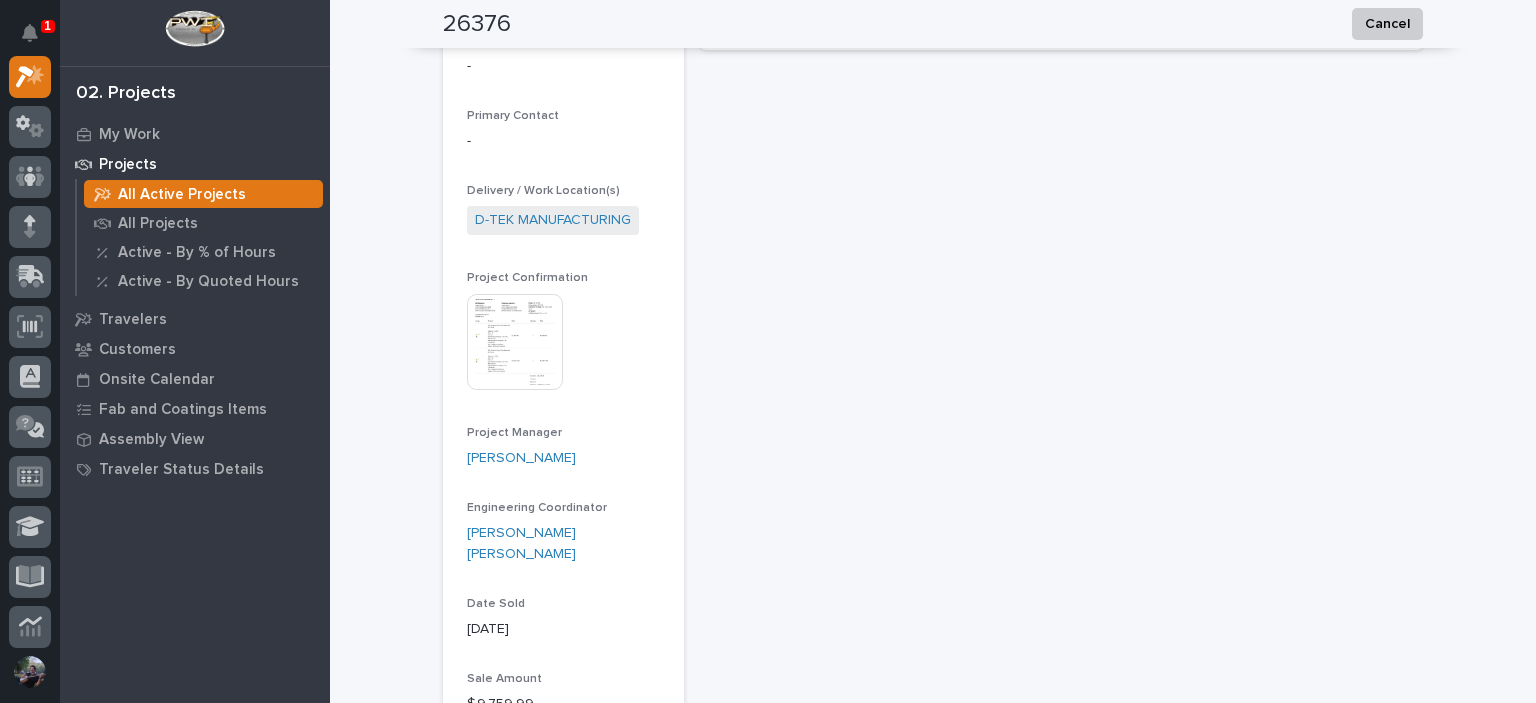 click on "**********" at bounding box center (1061, 797) 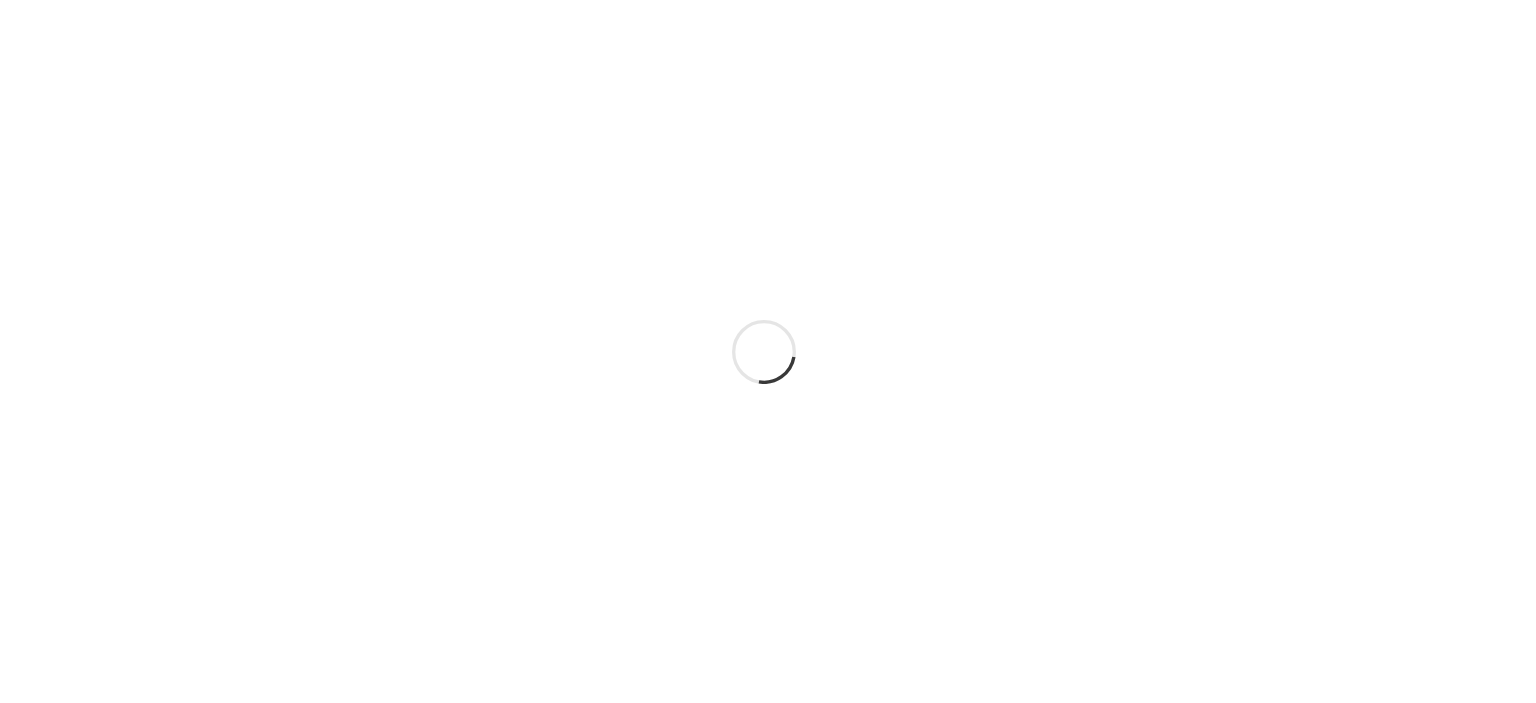 scroll, scrollTop: 0, scrollLeft: 0, axis: both 